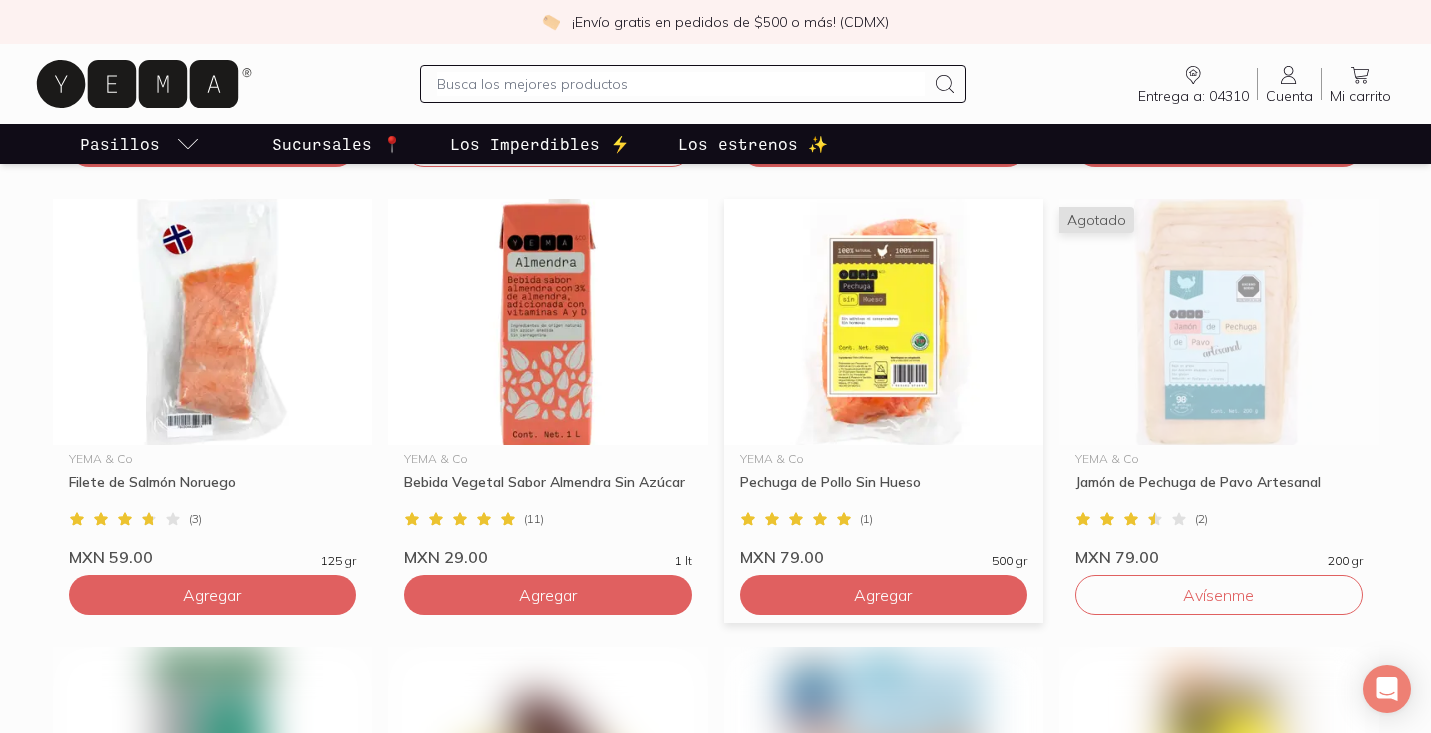 scroll, scrollTop: 1456, scrollLeft: 0, axis: vertical 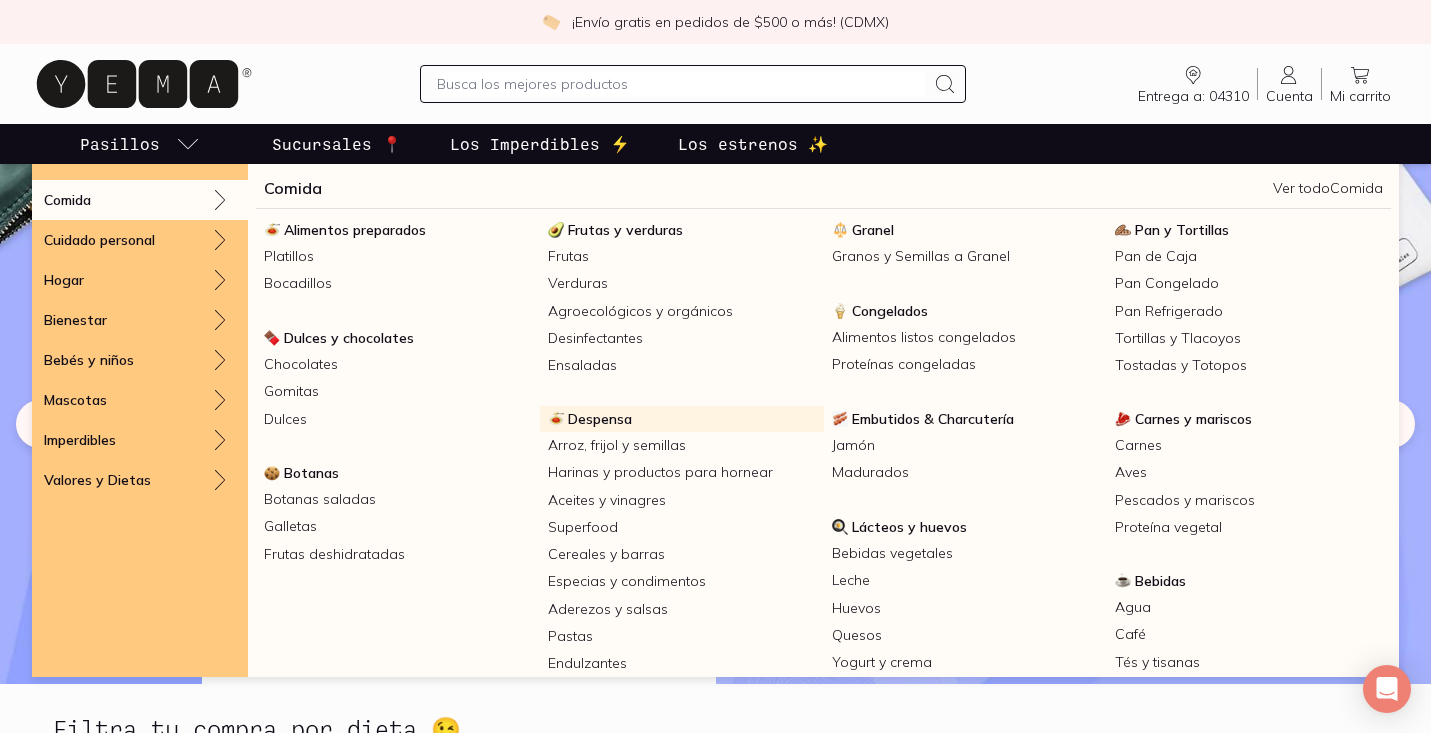 click on "Despensa" at bounding box center [600, 419] 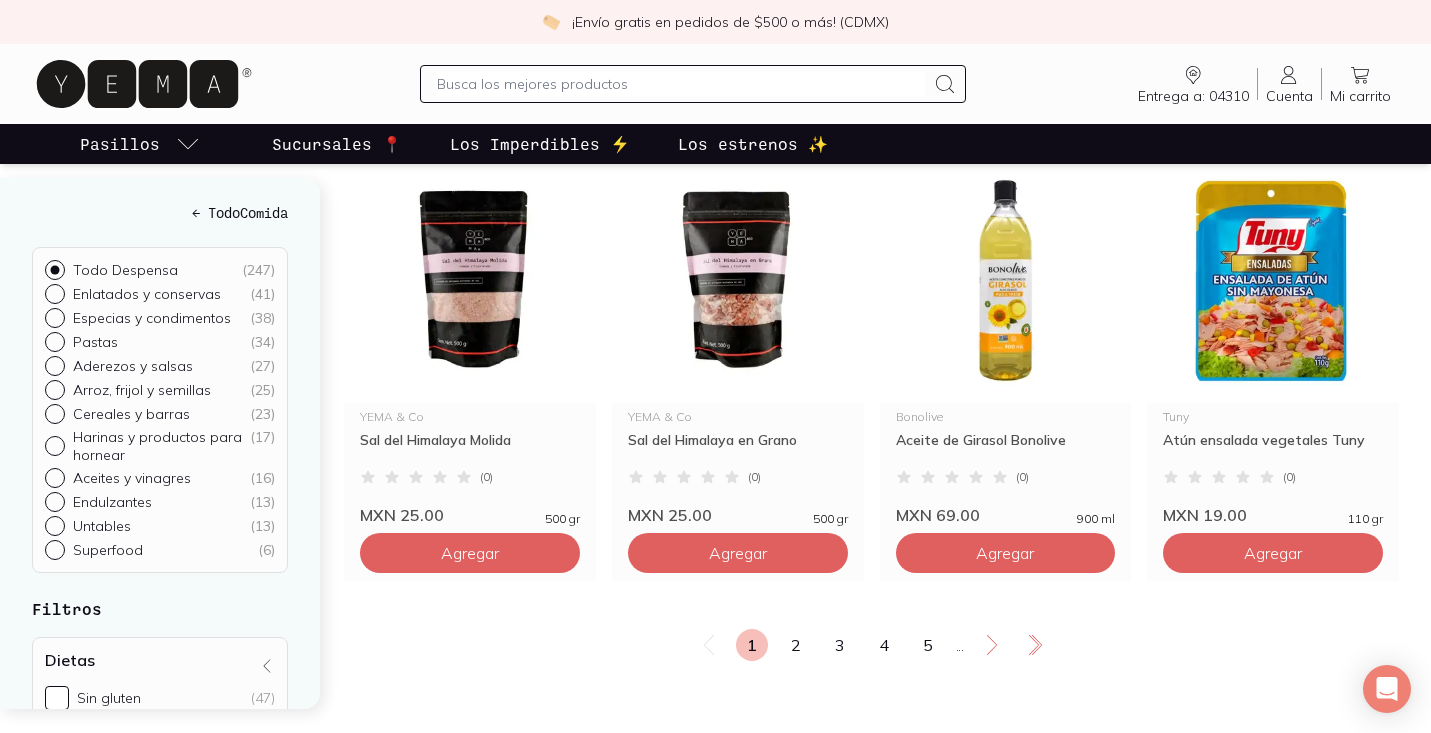 scroll, scrollTop: 3363, scrollLeft: 0, axis: vertical 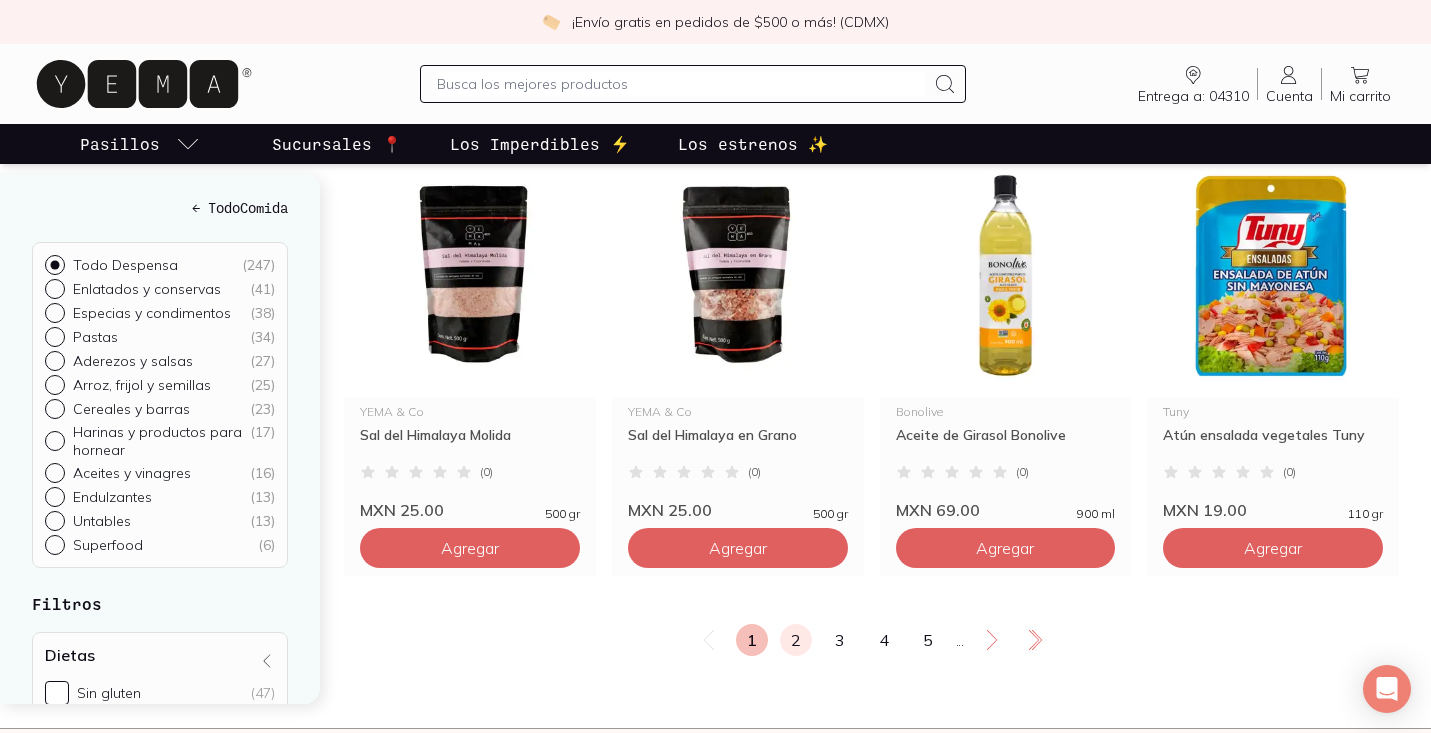 click on "2" at bounding box center (796, 640) 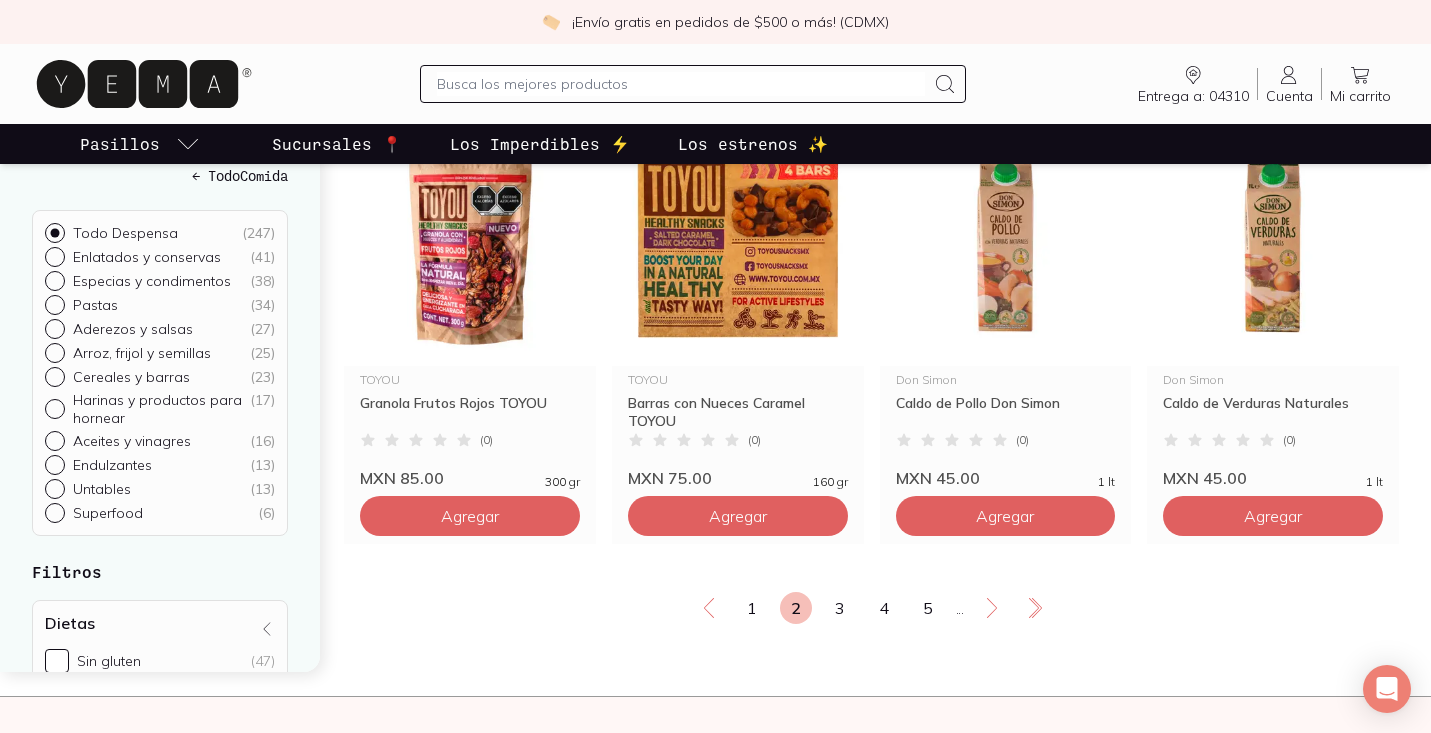 scroll, scrollTop: 3432, scrollLeft: 0, axis: vertical 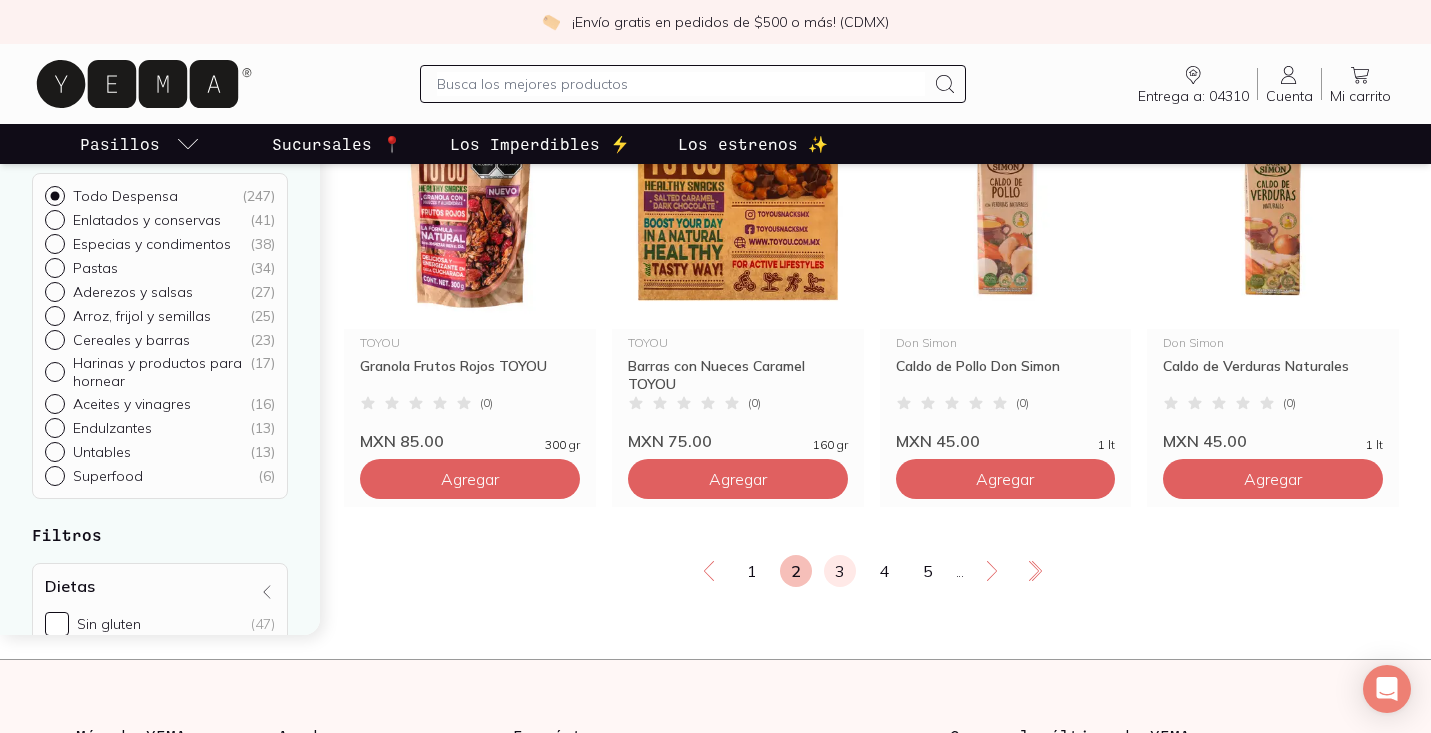 click on "3" at bounding box center [840, 571] 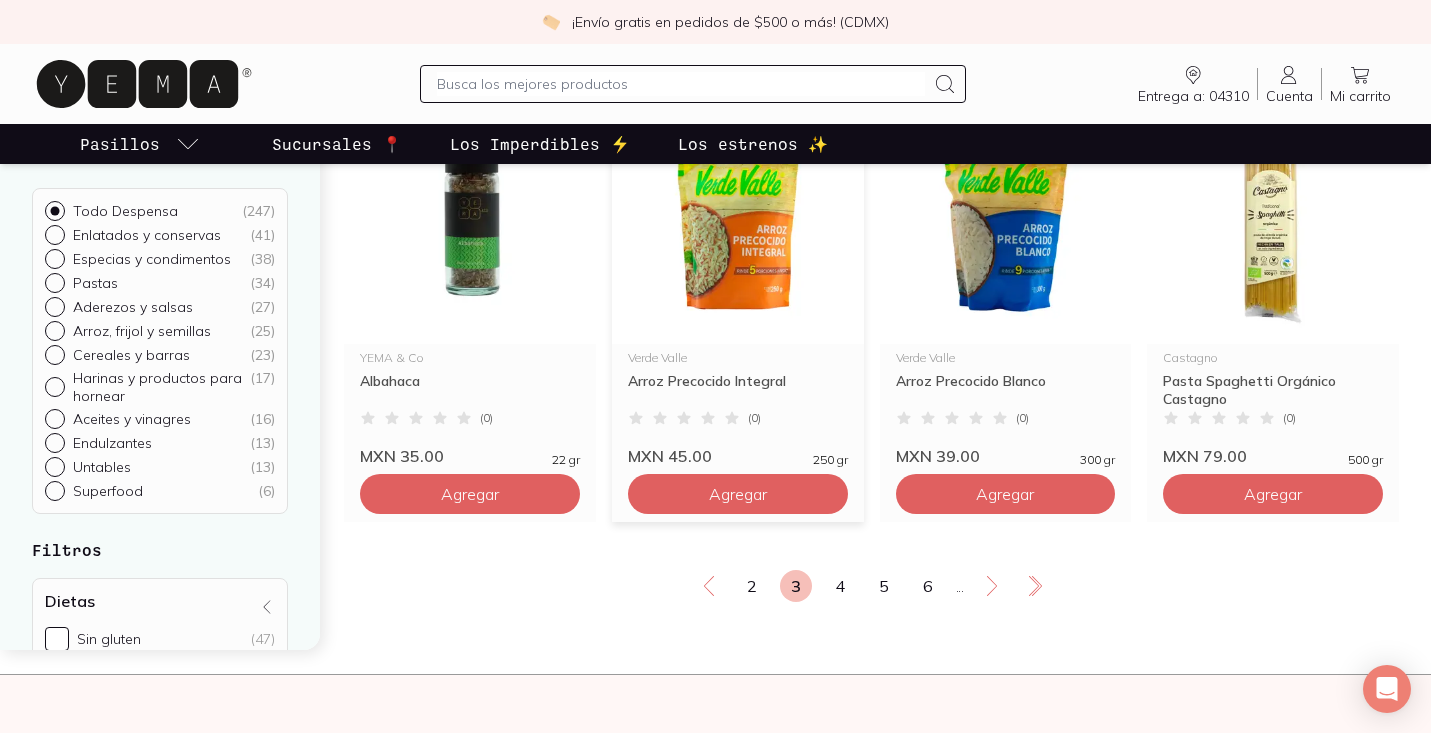 scroll, scrollTop: 3419, scrollLeft: 0, axis: vertical 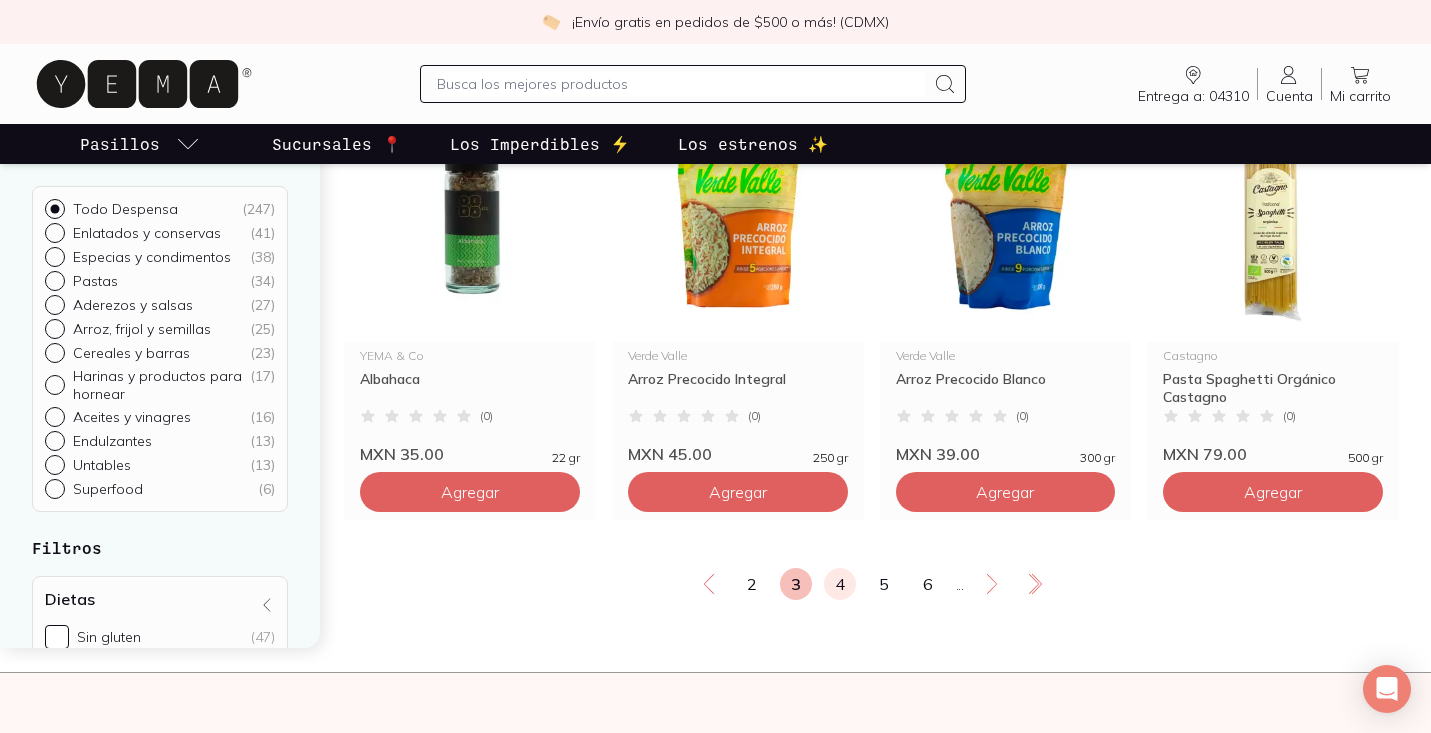 click on "4" at bounding box center [840, 584] 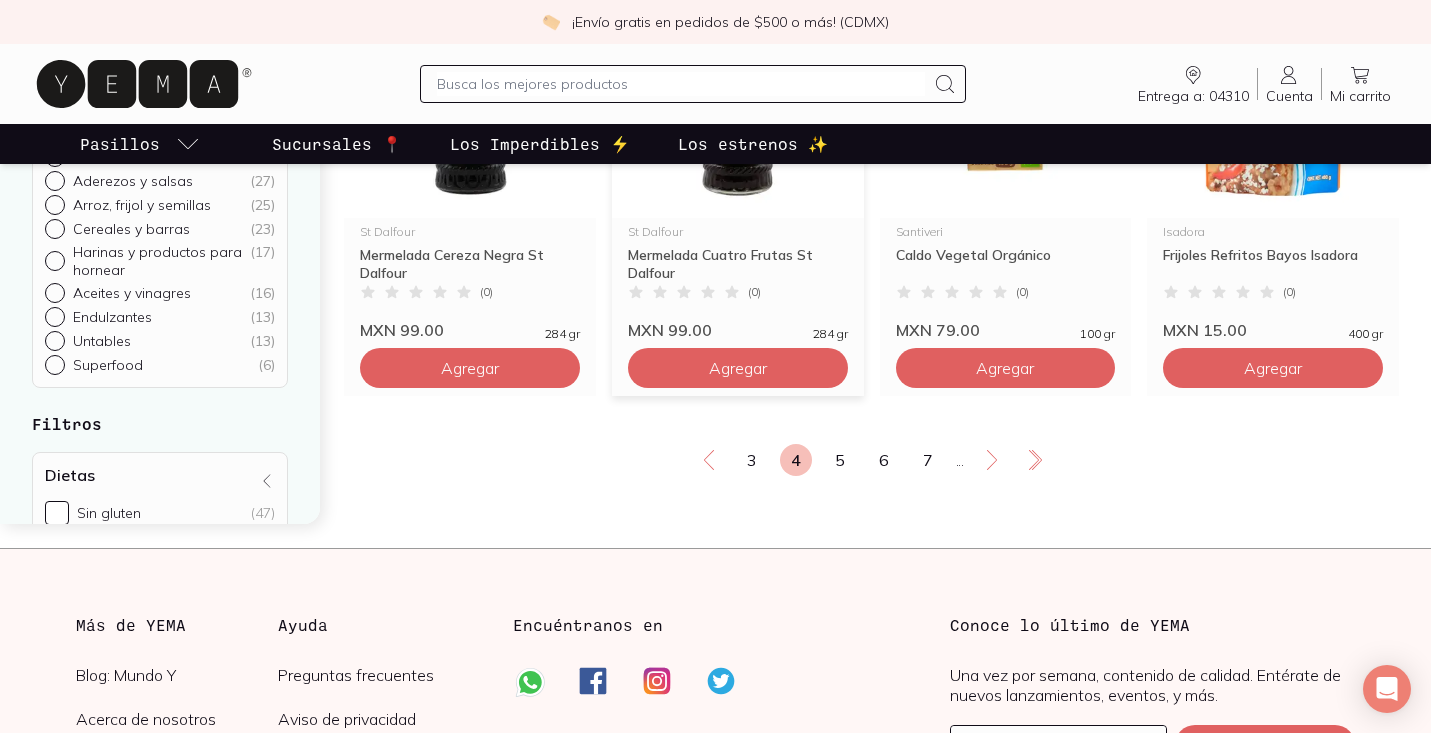 scroll, scrollTop: 3553, scrollLeft: 0, axis: vertical 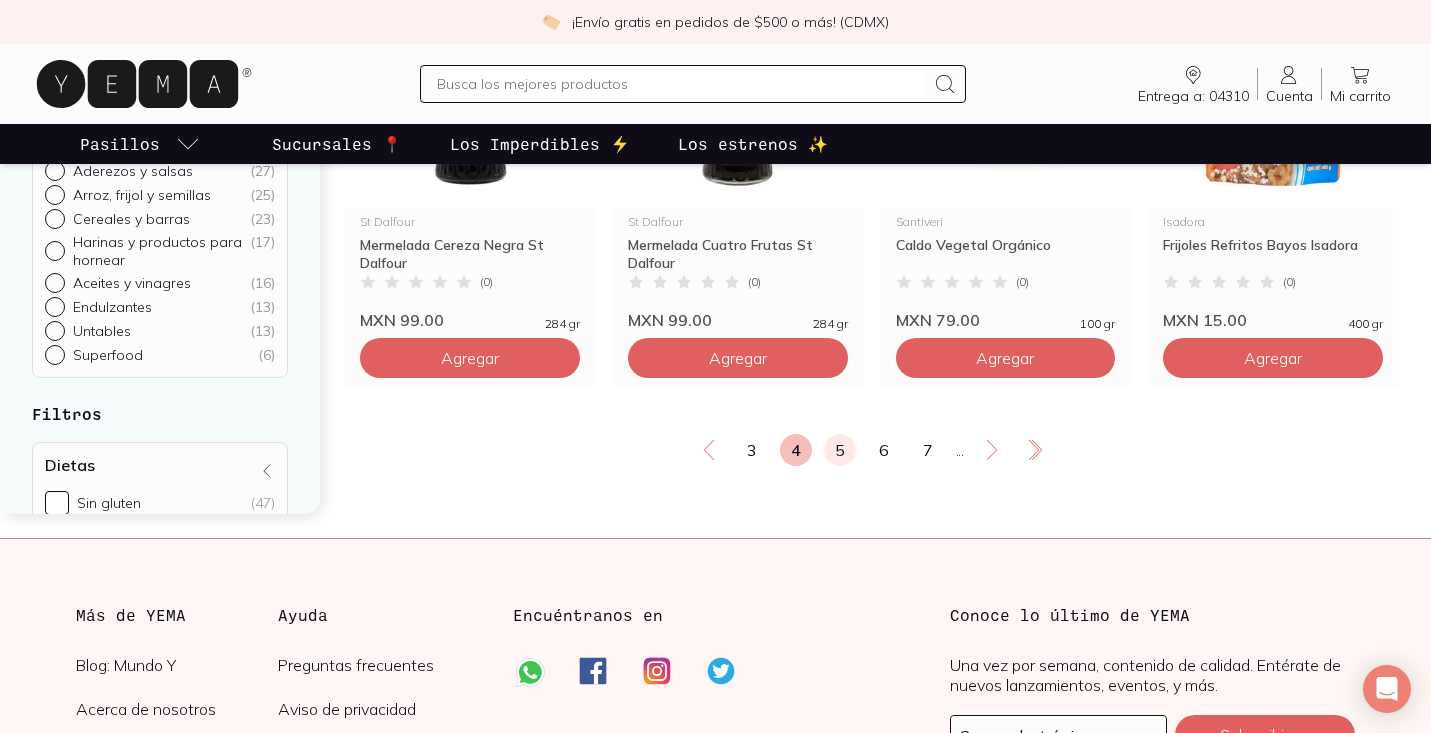 click on "5" at bounding box center [840, 450] 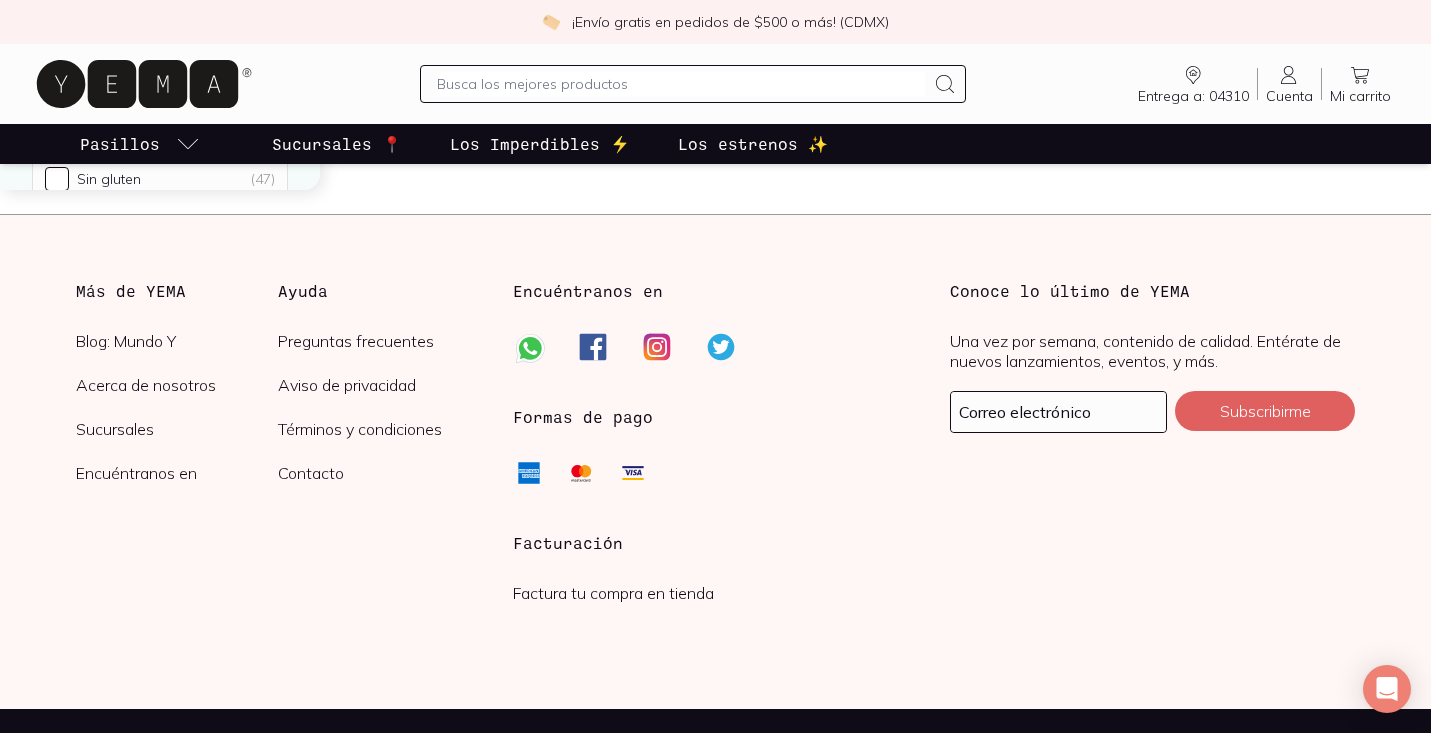 scroll, scrollTop: 3627, scrollLeft: 0, axis: vertical 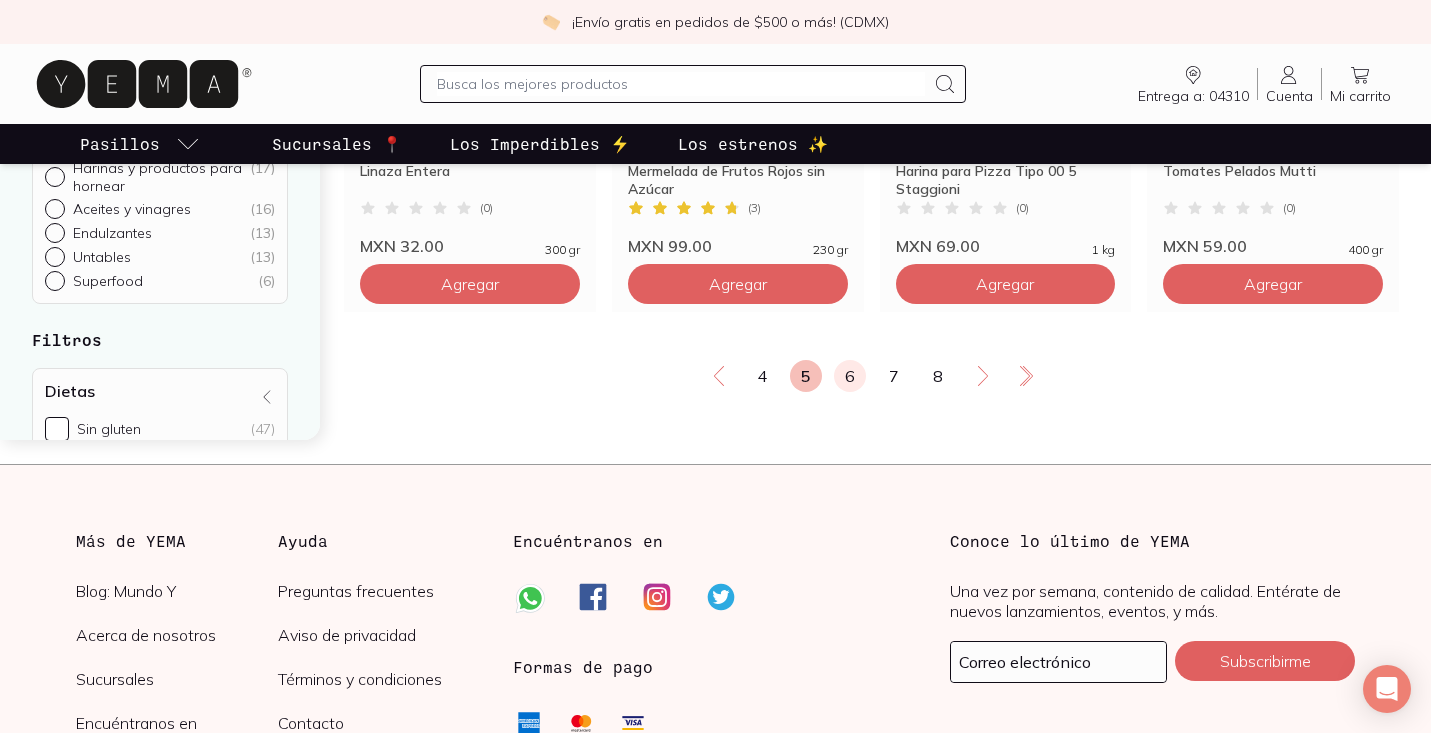 click on "6" at bounding box center [850, 376] 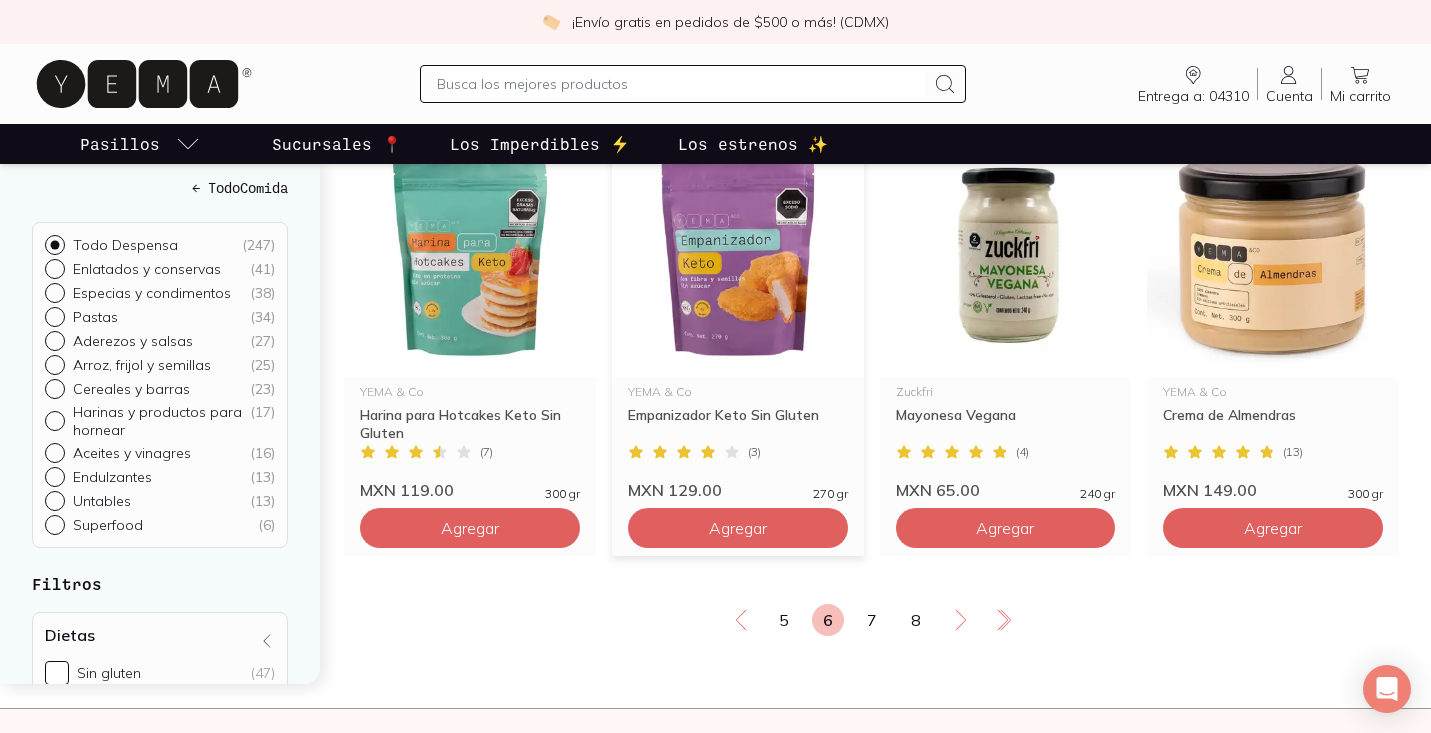 scroll, scrollTop: 3417, scrollLeft: 0, axis: vertical 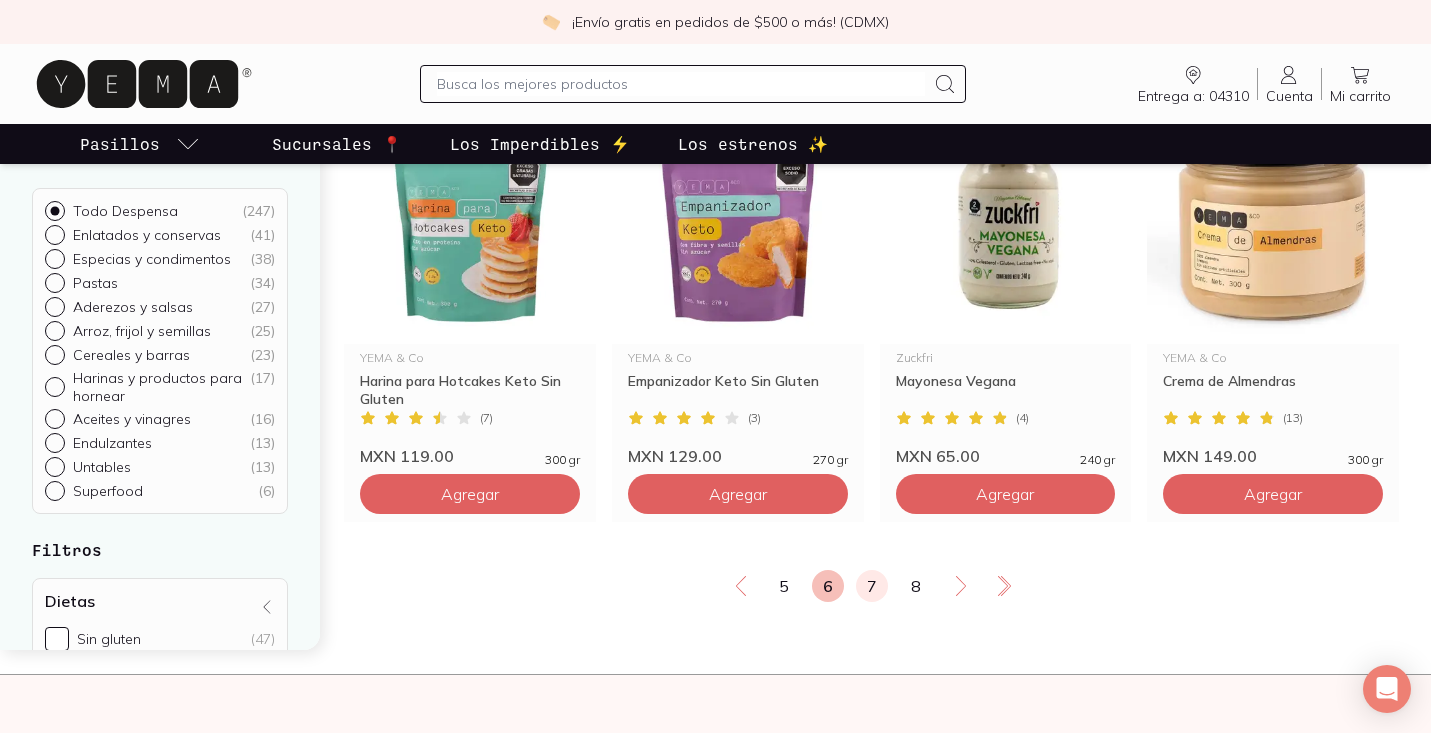 click on "7" at bounding box center [872, 586] 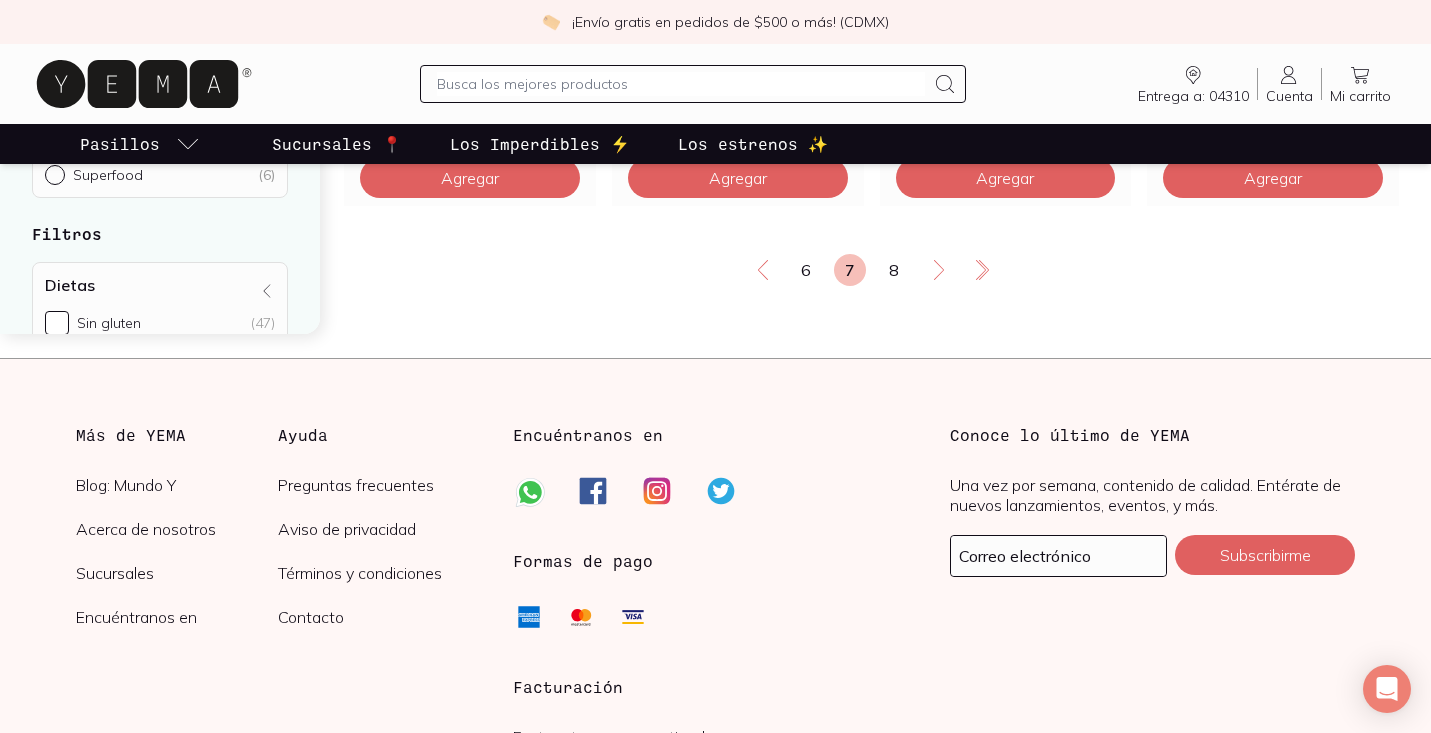scroll, scrollTop: 3789, scrollLeft: 0, axis: vertical 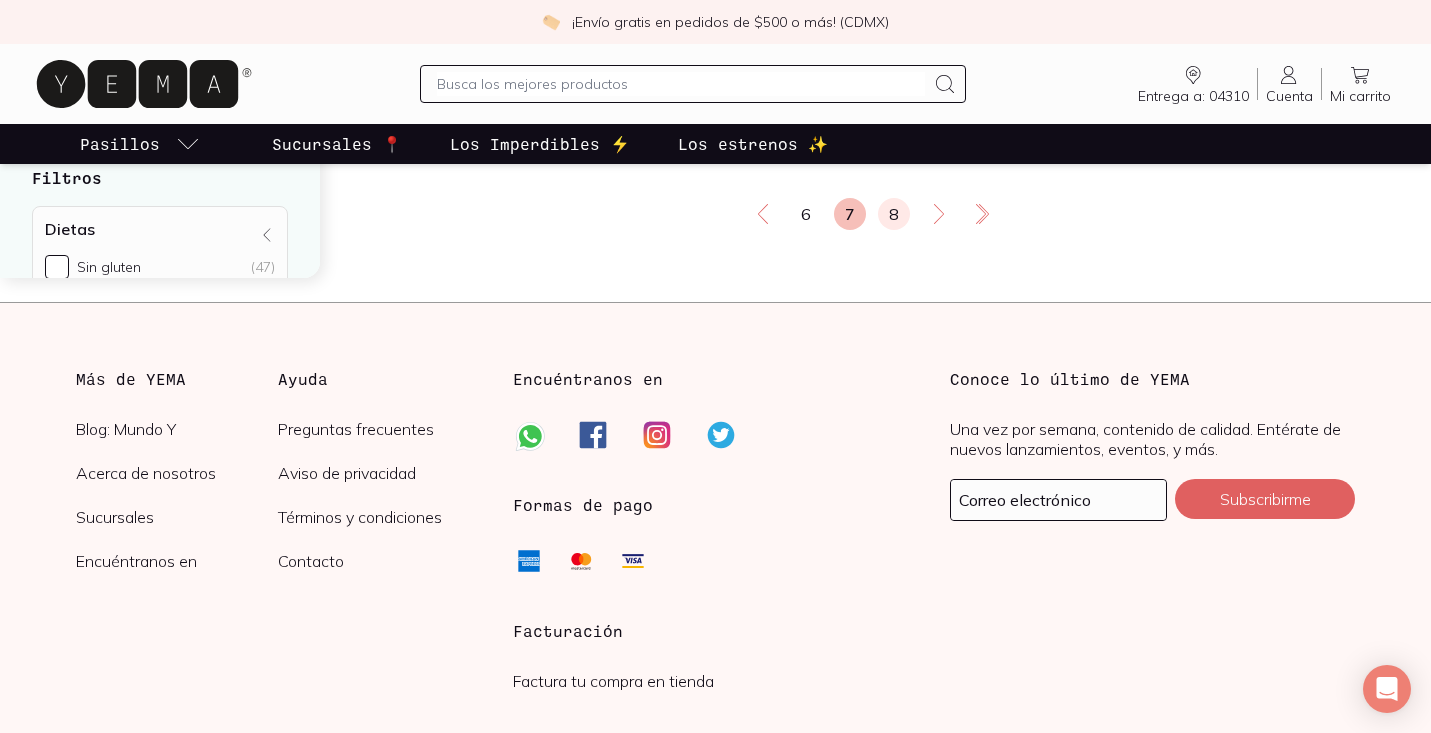 click on "8" at bounding box center [894, 214] 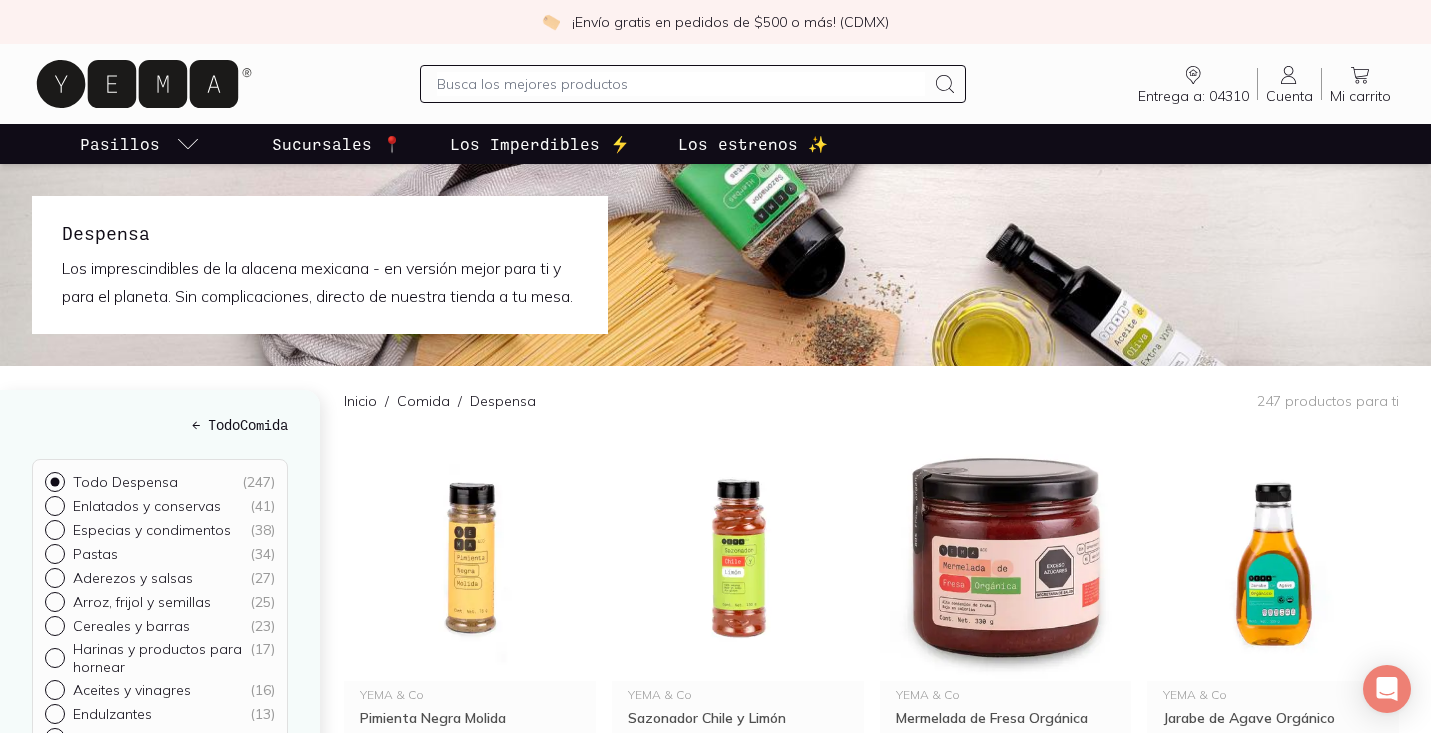 scroll, scrollTop: 0, scrollLeft: 0, axis: both 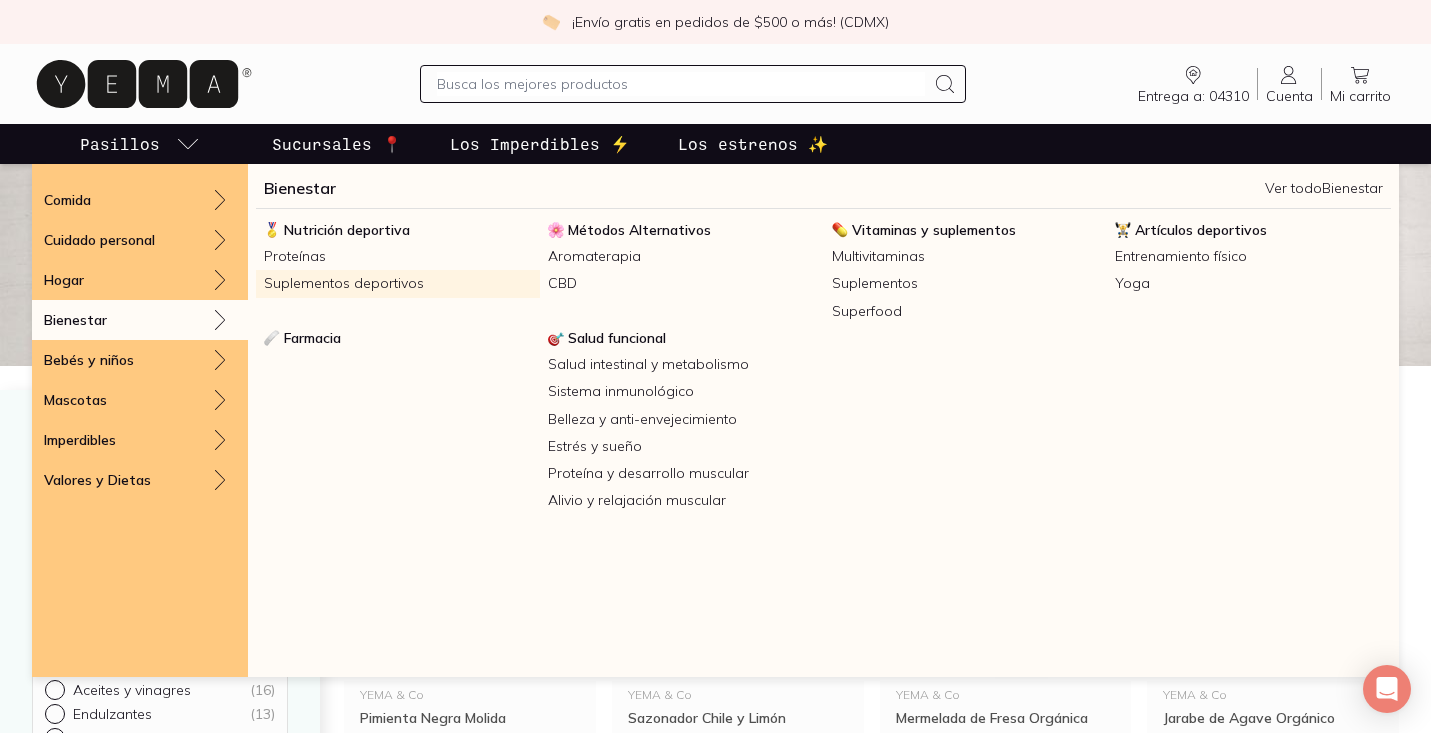 click on "Suplementos deportivos" at bounding box center (398, 283) 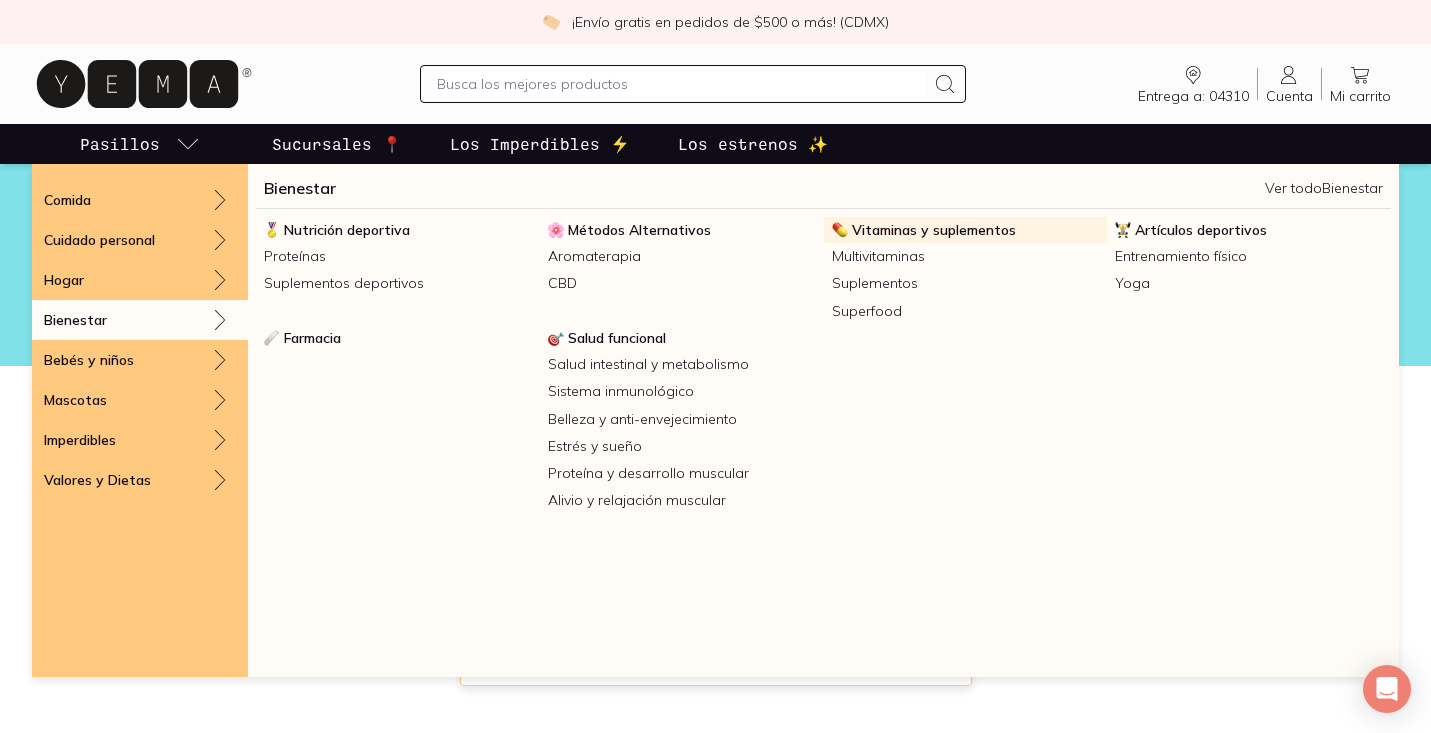 click on "Vitaminas y suplementos" at bounding box center [934, 230] 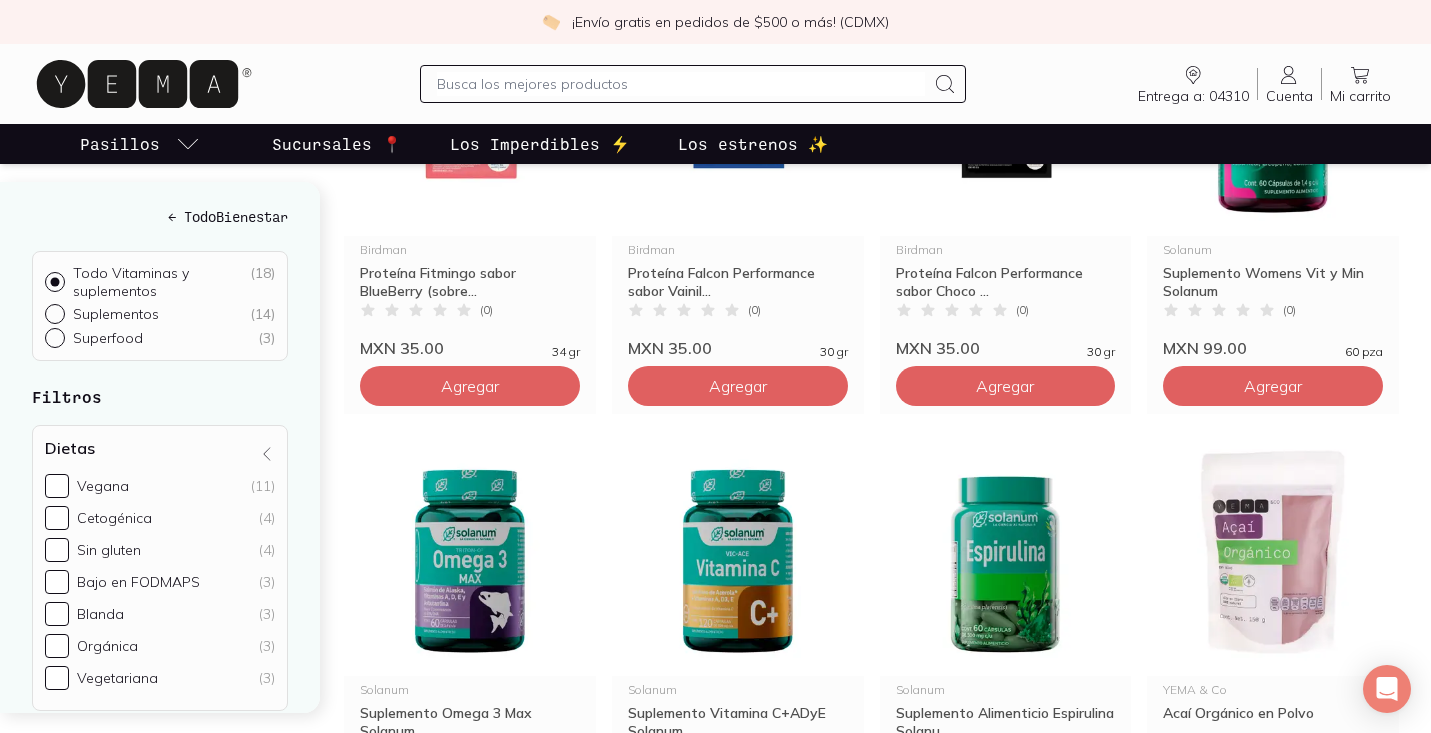 scroll, scrollTop: 597, scrollLeft: 0, axis: vertical 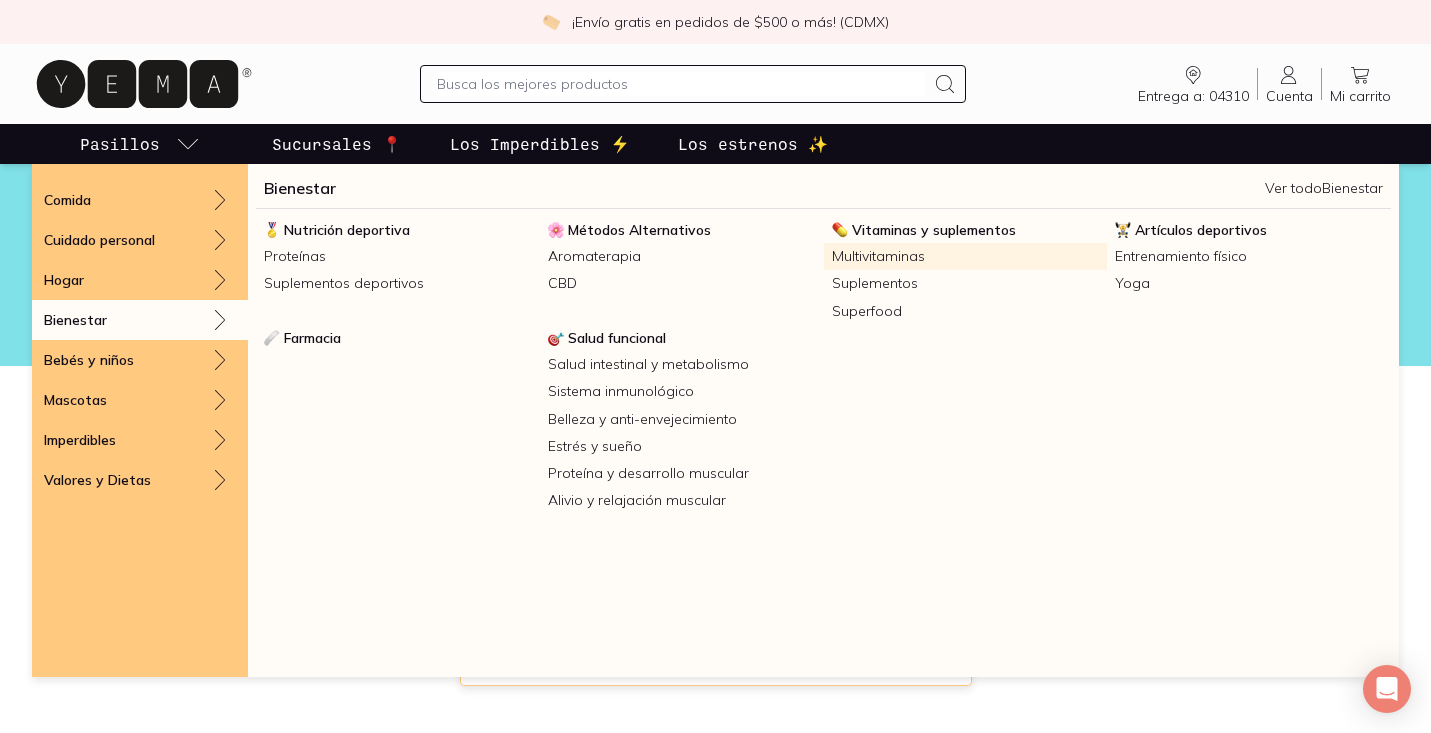 click on "Multivitaminas" at bounding box center [966, 256] 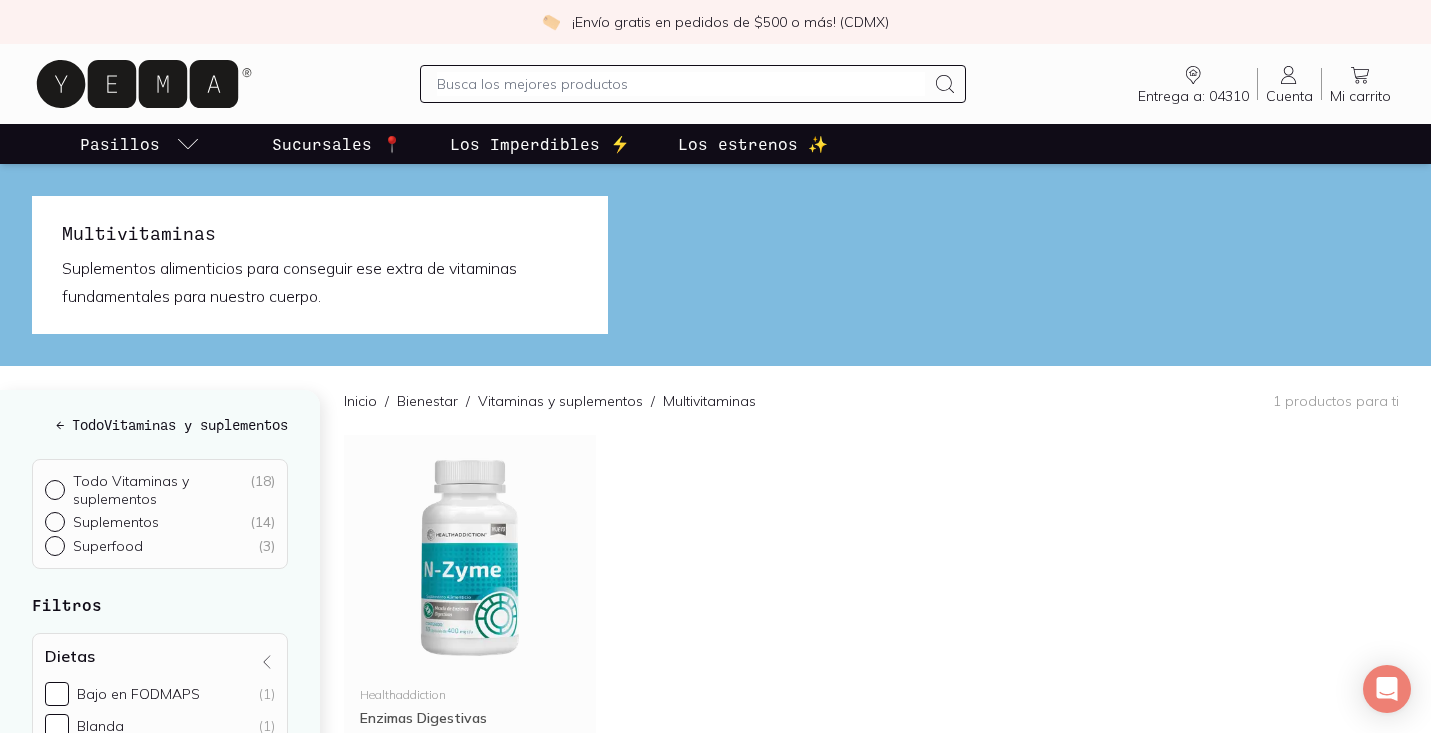 scroll, scrollTop: 0, scrollLeft: 0, axis: both 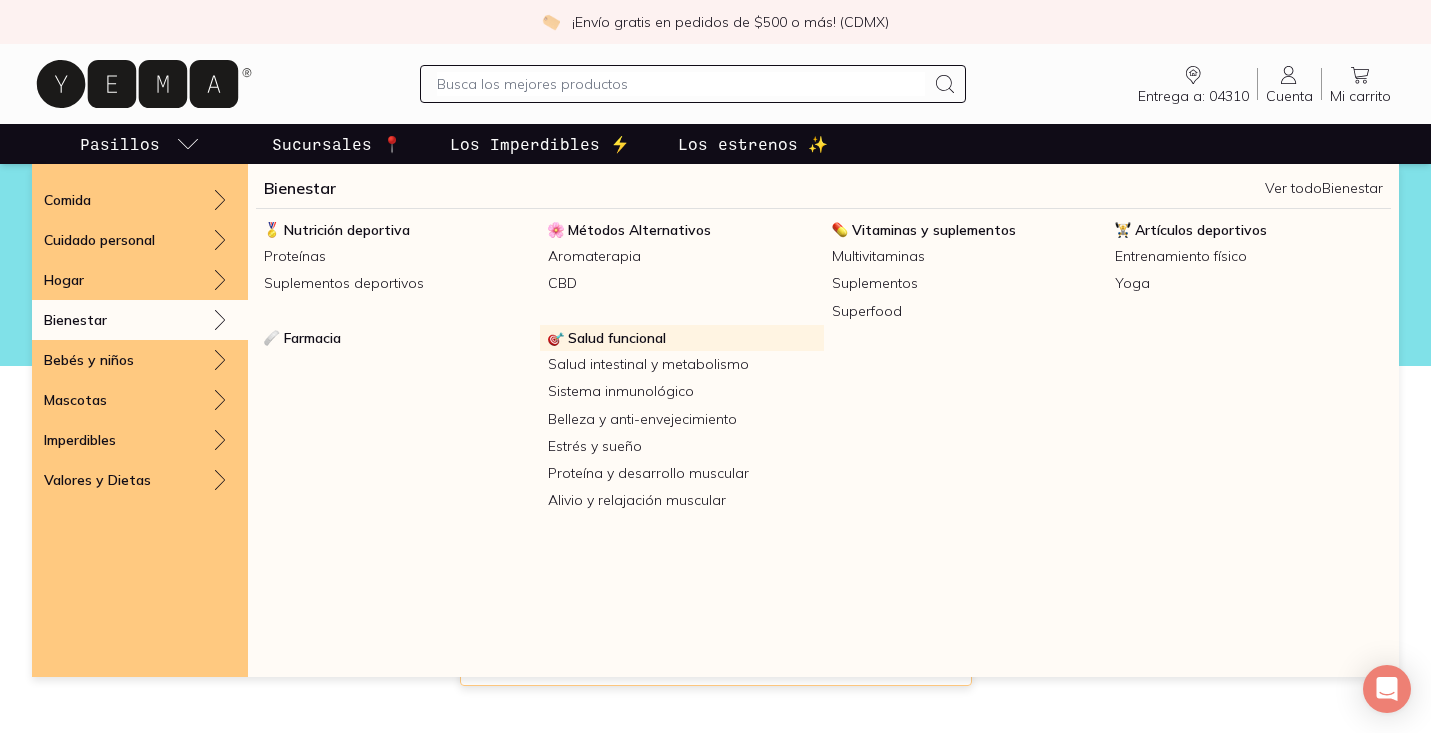 click on "Salud funcional" at bounding box center [617, 338] 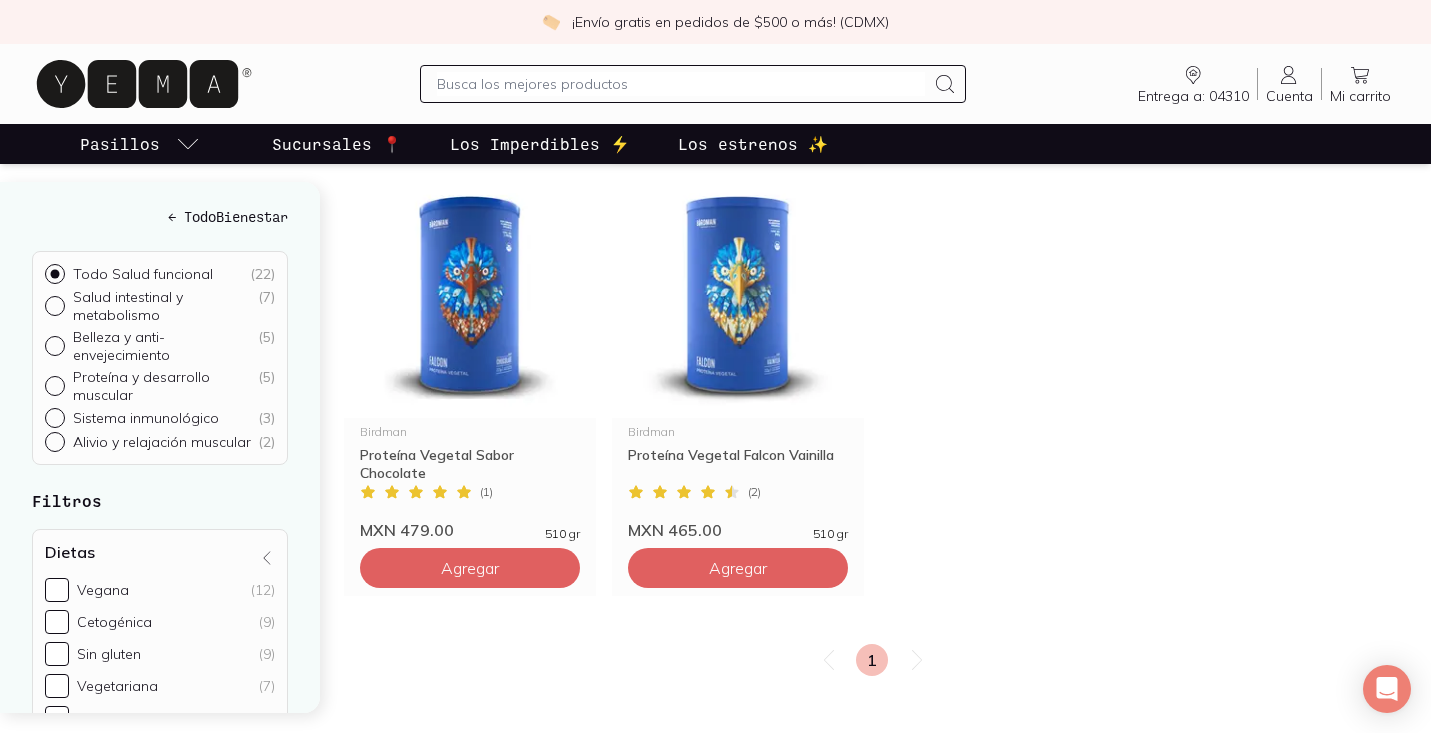 scroll, scrollTop: 2452, scrollLeft: 0, axis: vertical 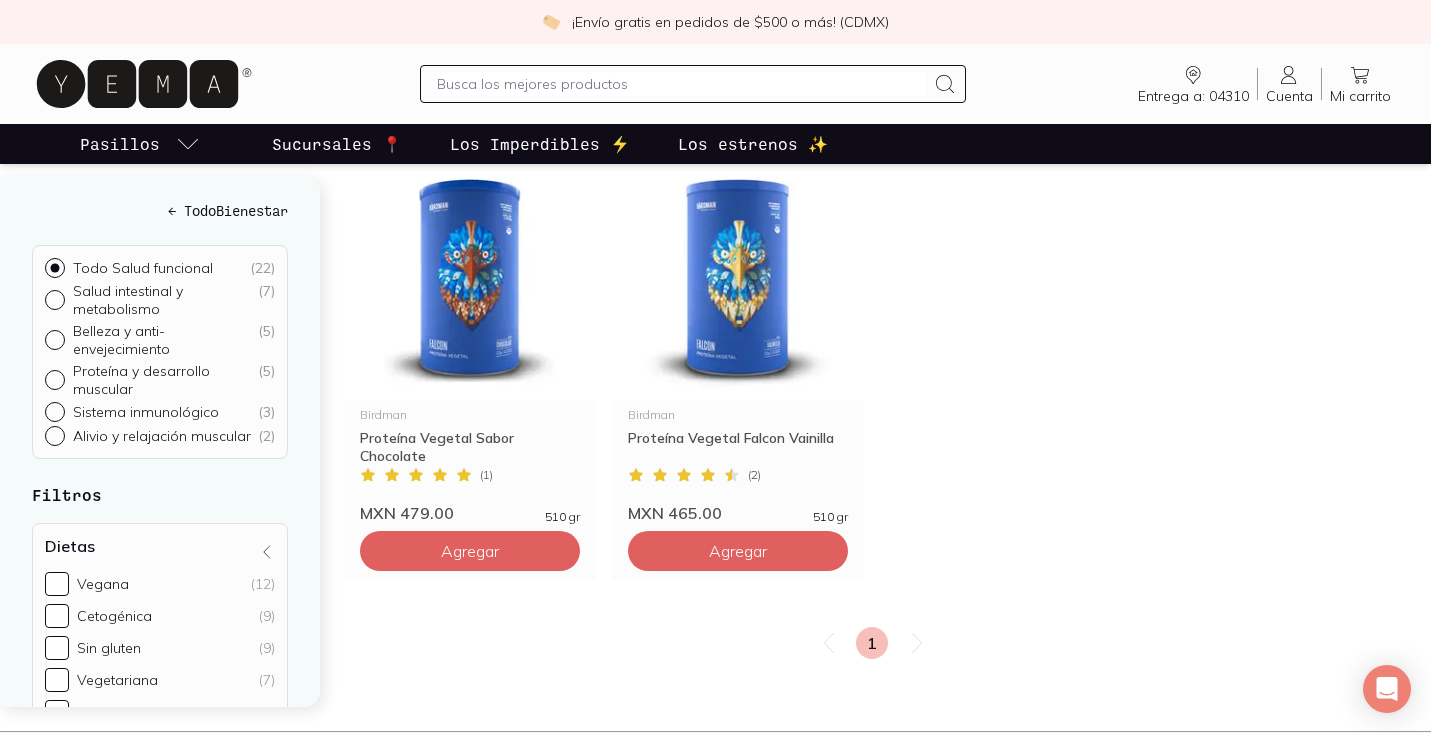 click at bounding box center (681, 84) 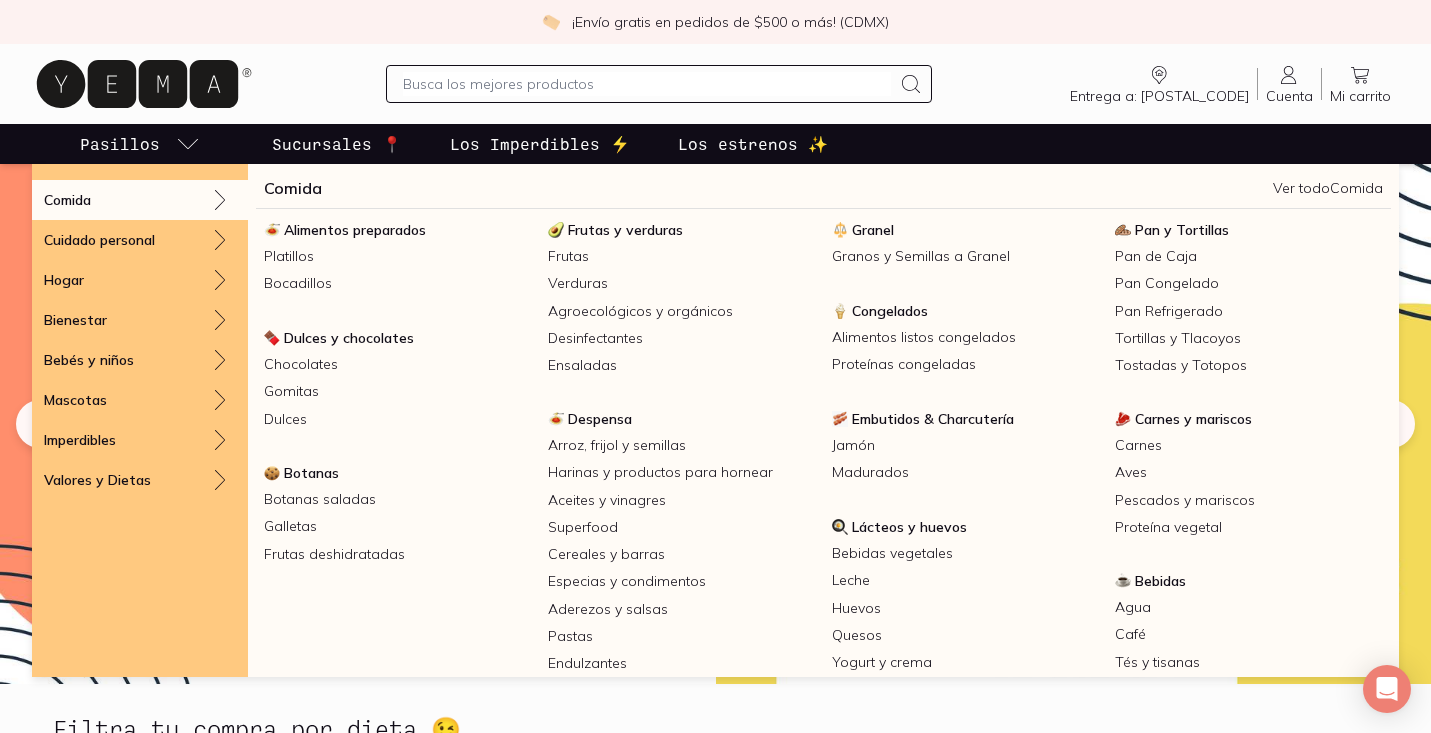 scroll, scrollTop: 0, scrollLeft: 0, axis: both 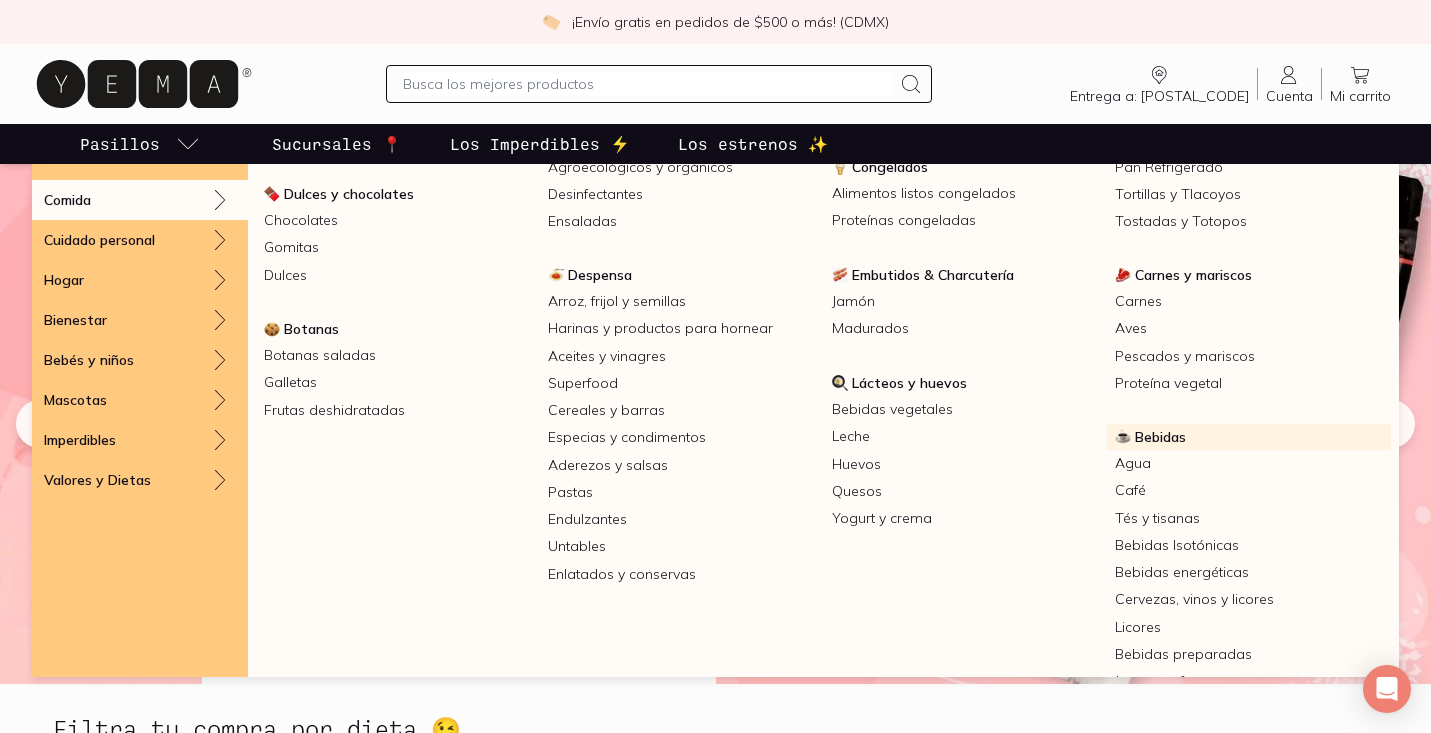 click on "Bebidas" at bounding box center [1160, 437] 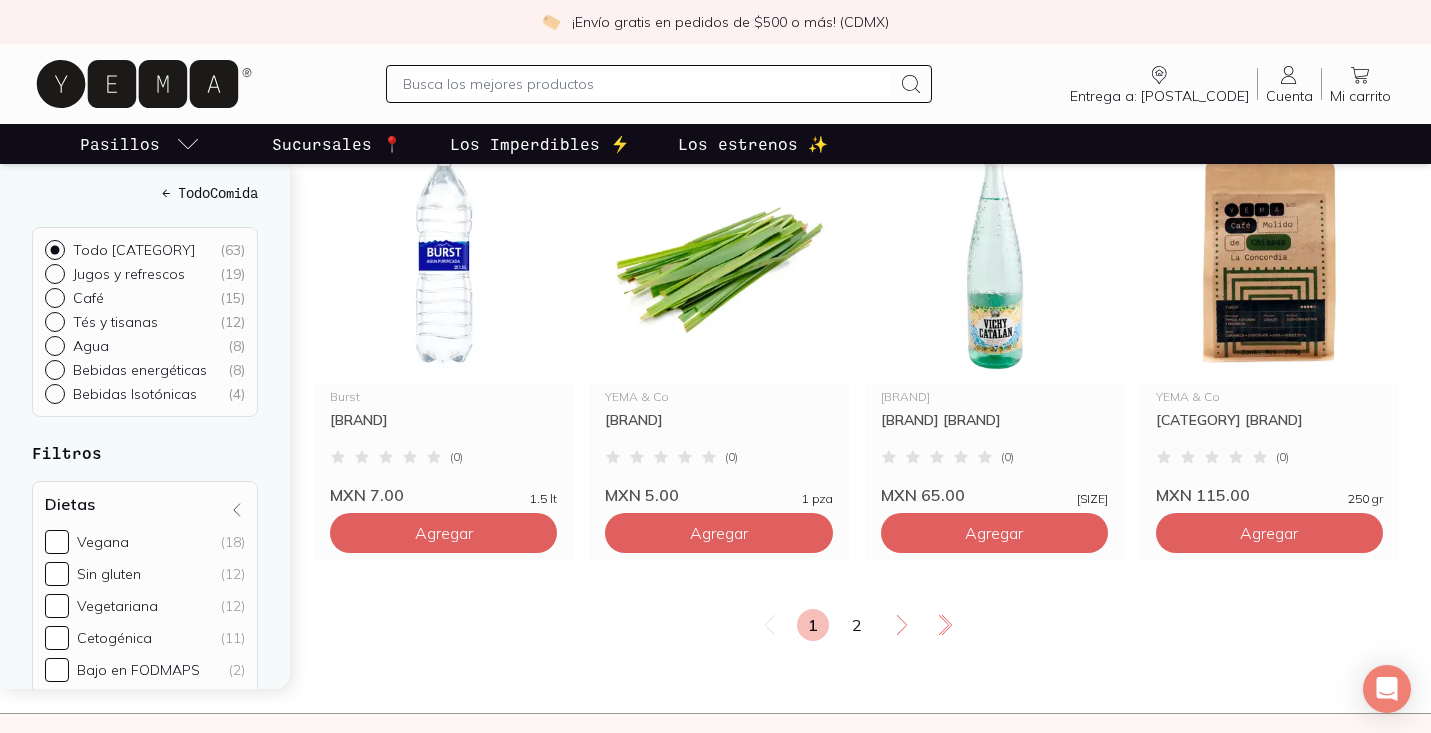 scroll, scrollTop: 3350, scrollLeft: 0, axis: vertical 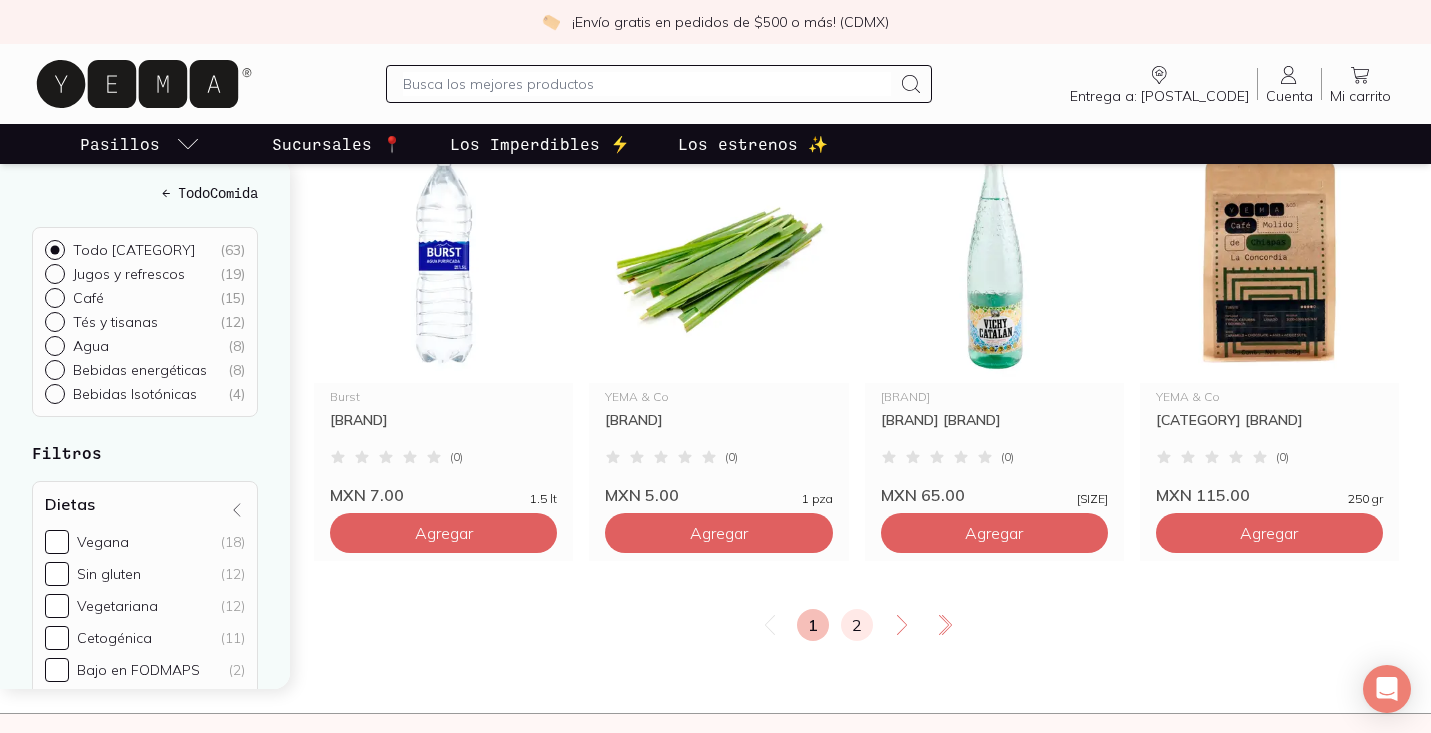 click on "2" at bounding box center [857, 625] 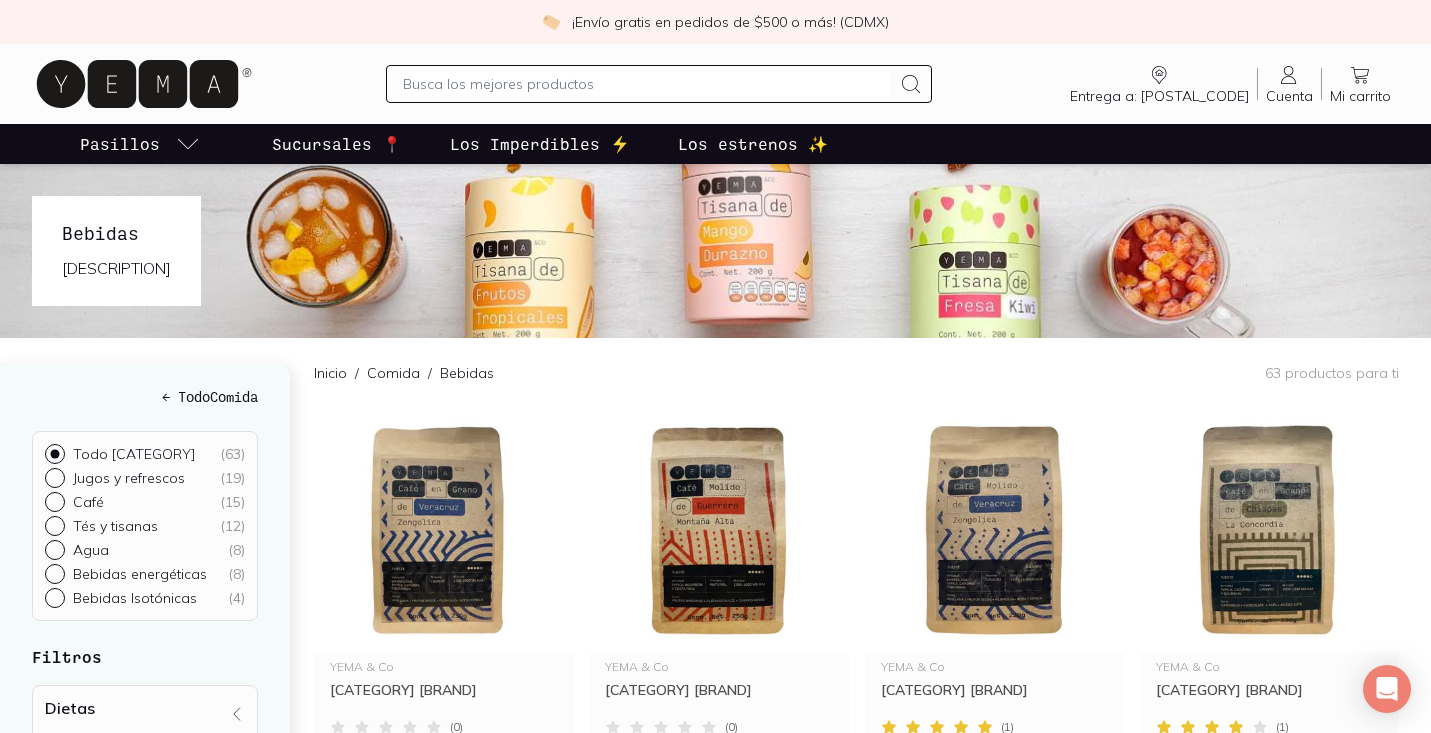 scroll, scrollTop: 0, scrollLeft: 0, axis: both 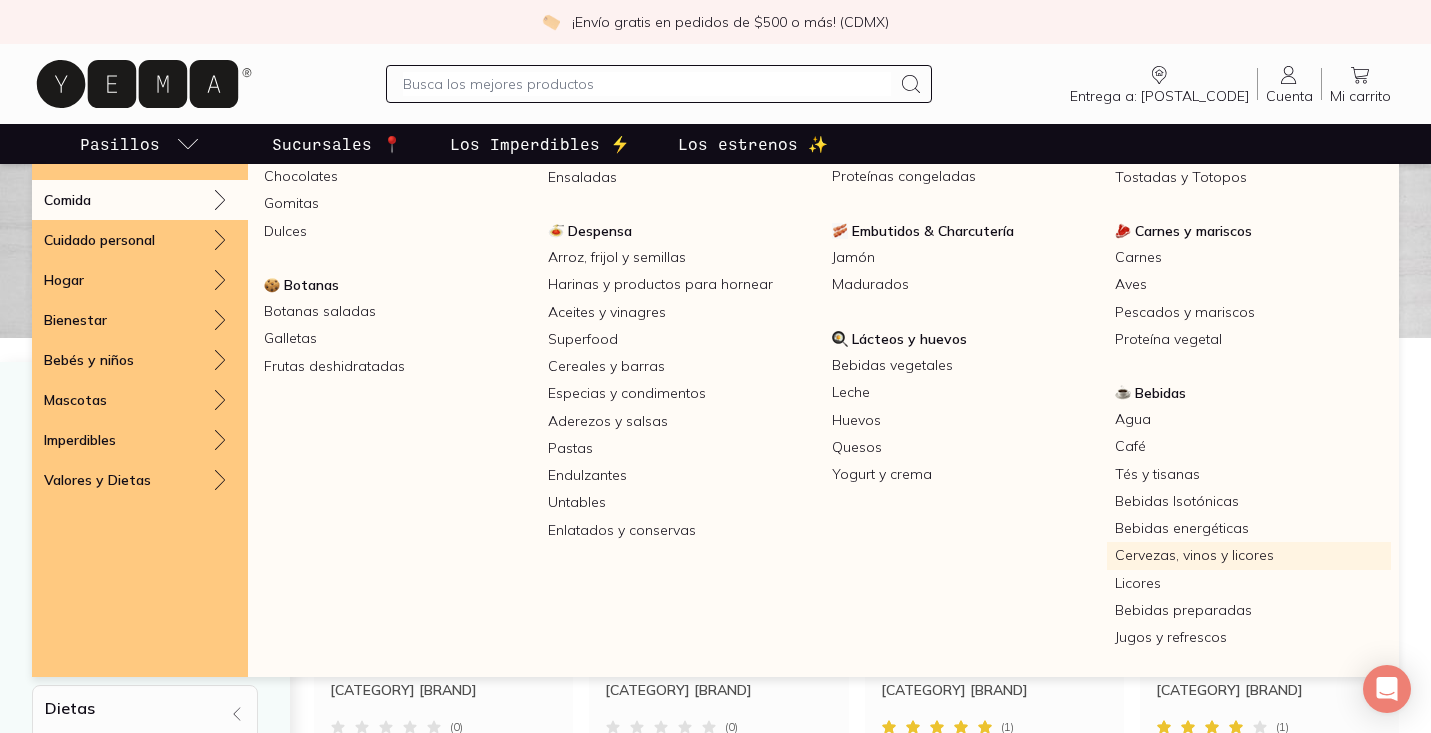 click on "Cervezas, vinos y licores" at bounding box center [1249, 555] 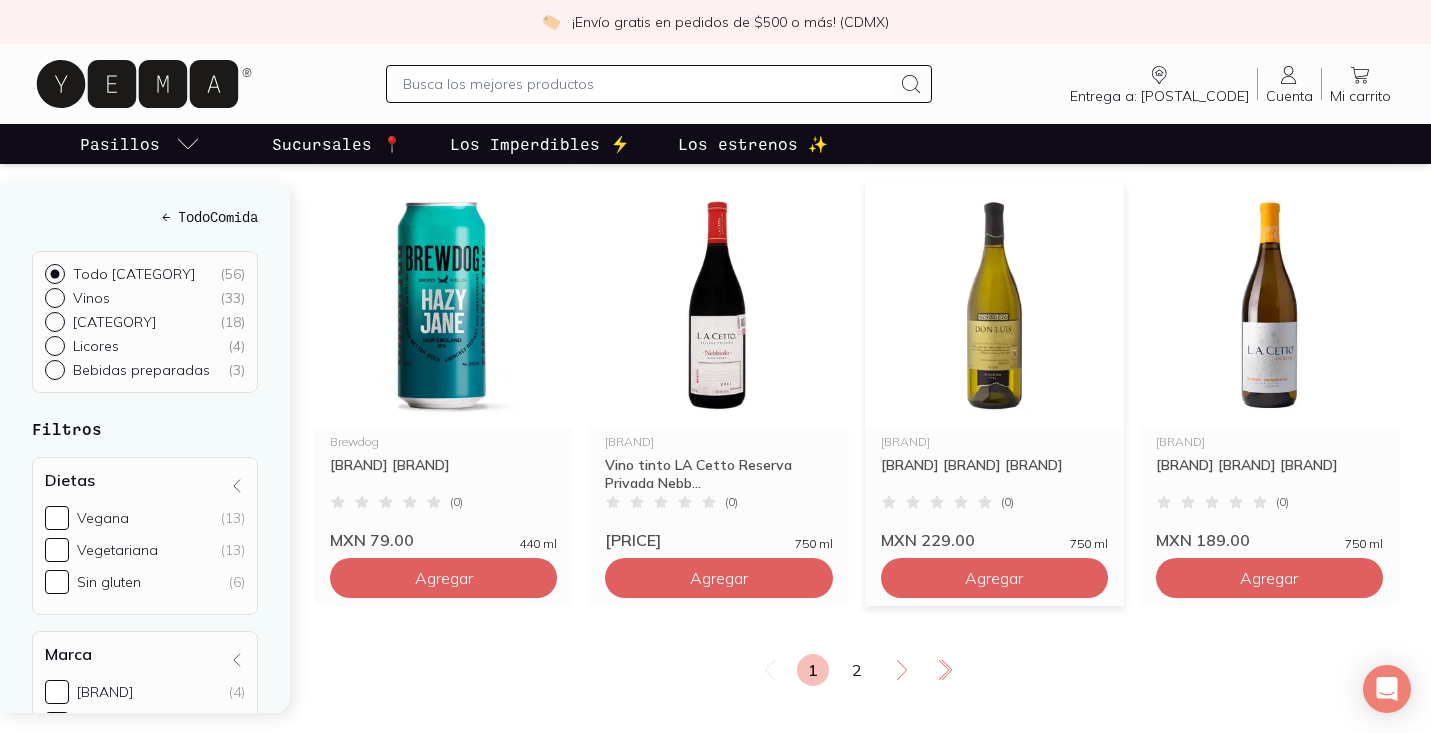 scroll, scrollTop: 3334, scrollLeft: 0, axis: vertical 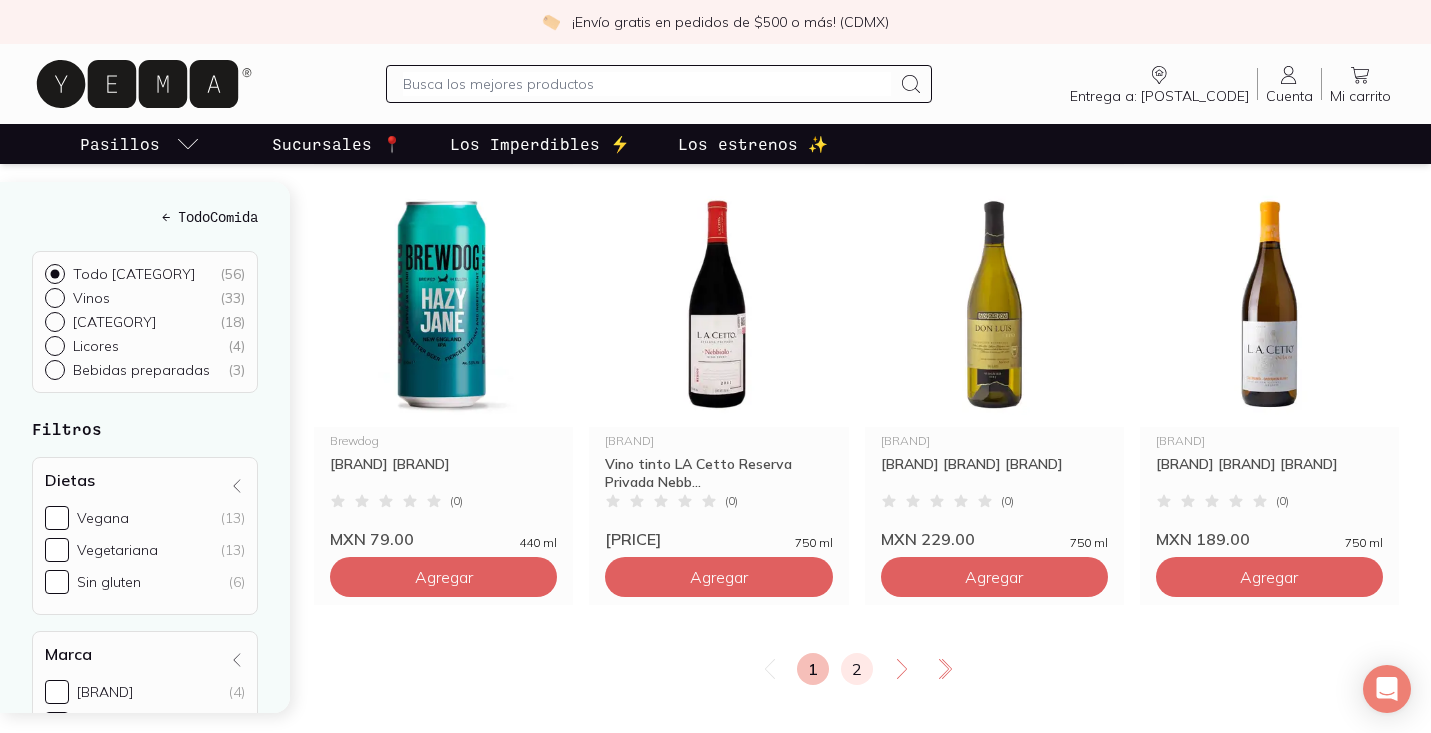 click on "2" at bounding box center [857, 669] 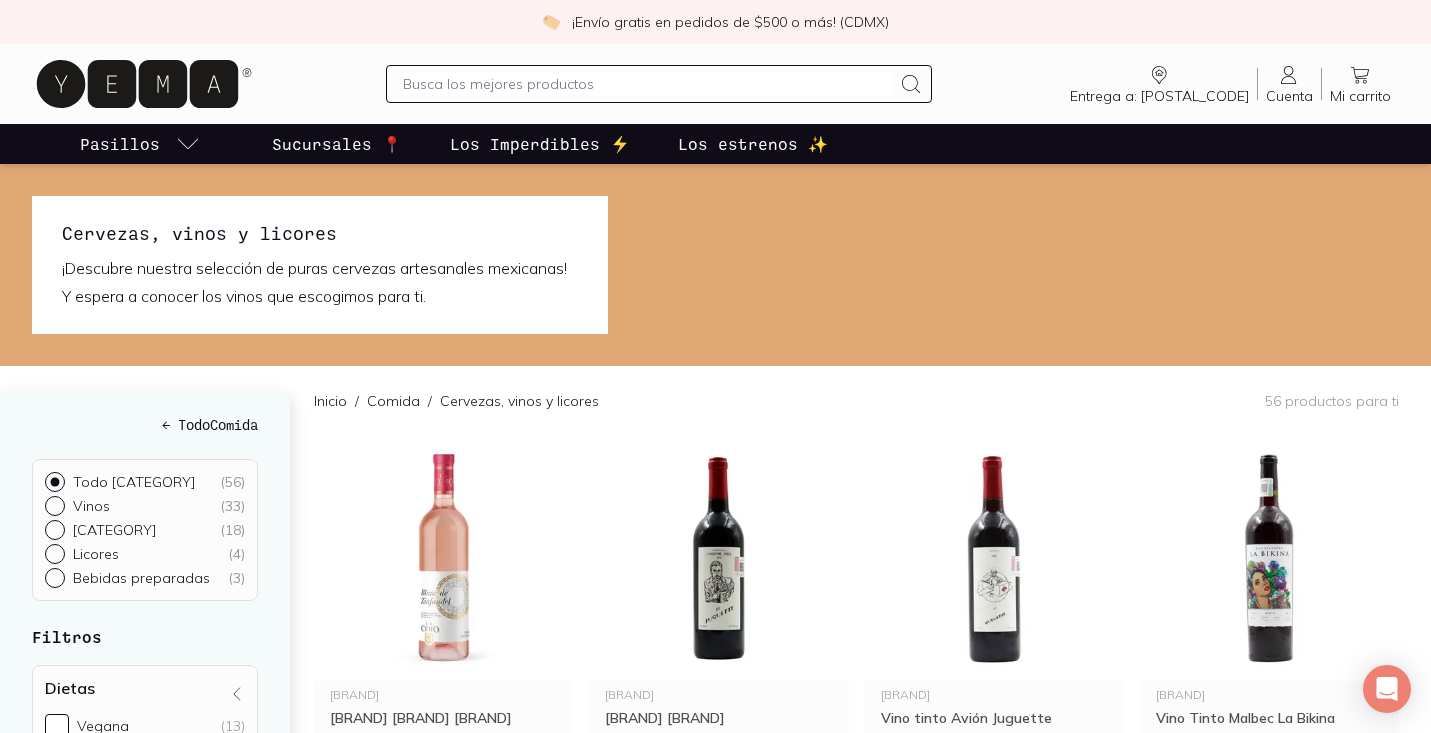 scroll, scrollTop: 0, scrollLeft: 0, axis: both 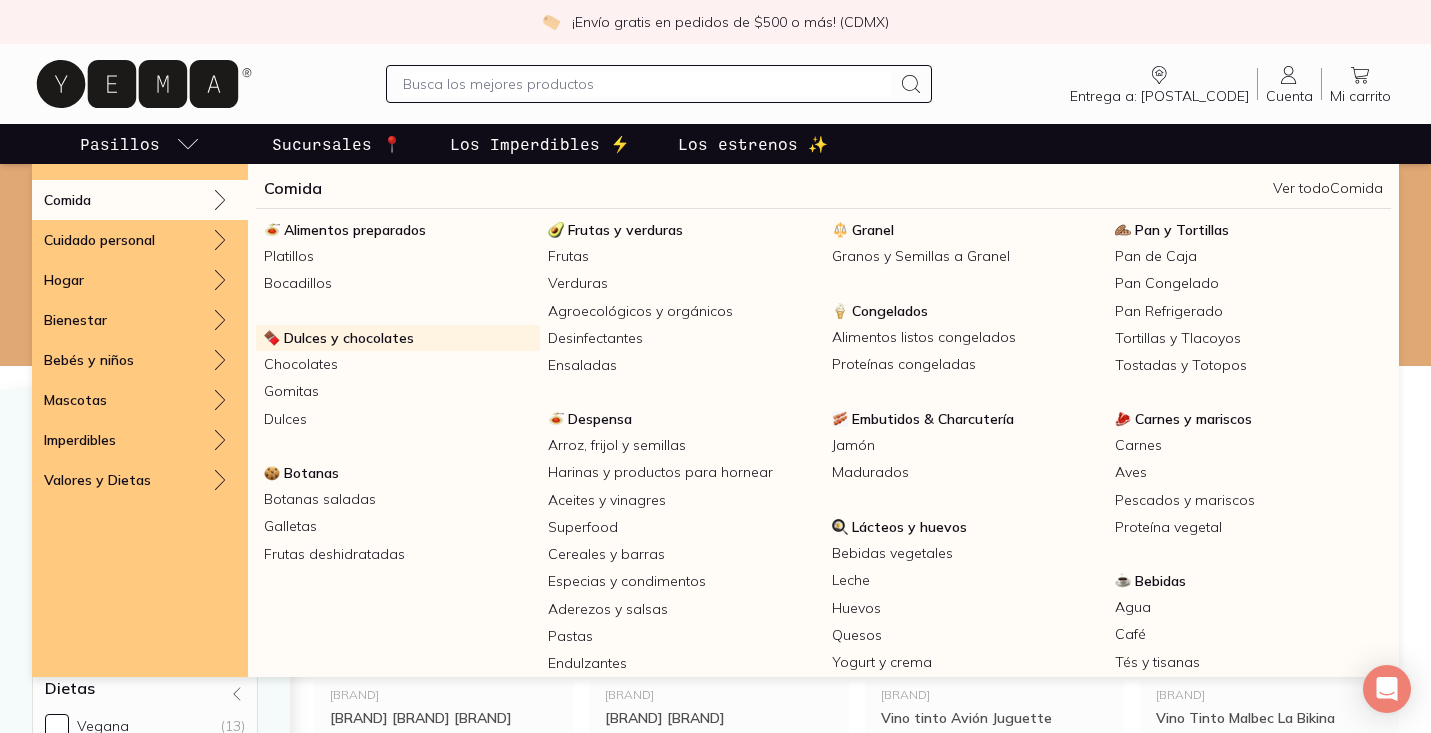 click on "Dulces y chocolates" at bounding box center (398, 338) 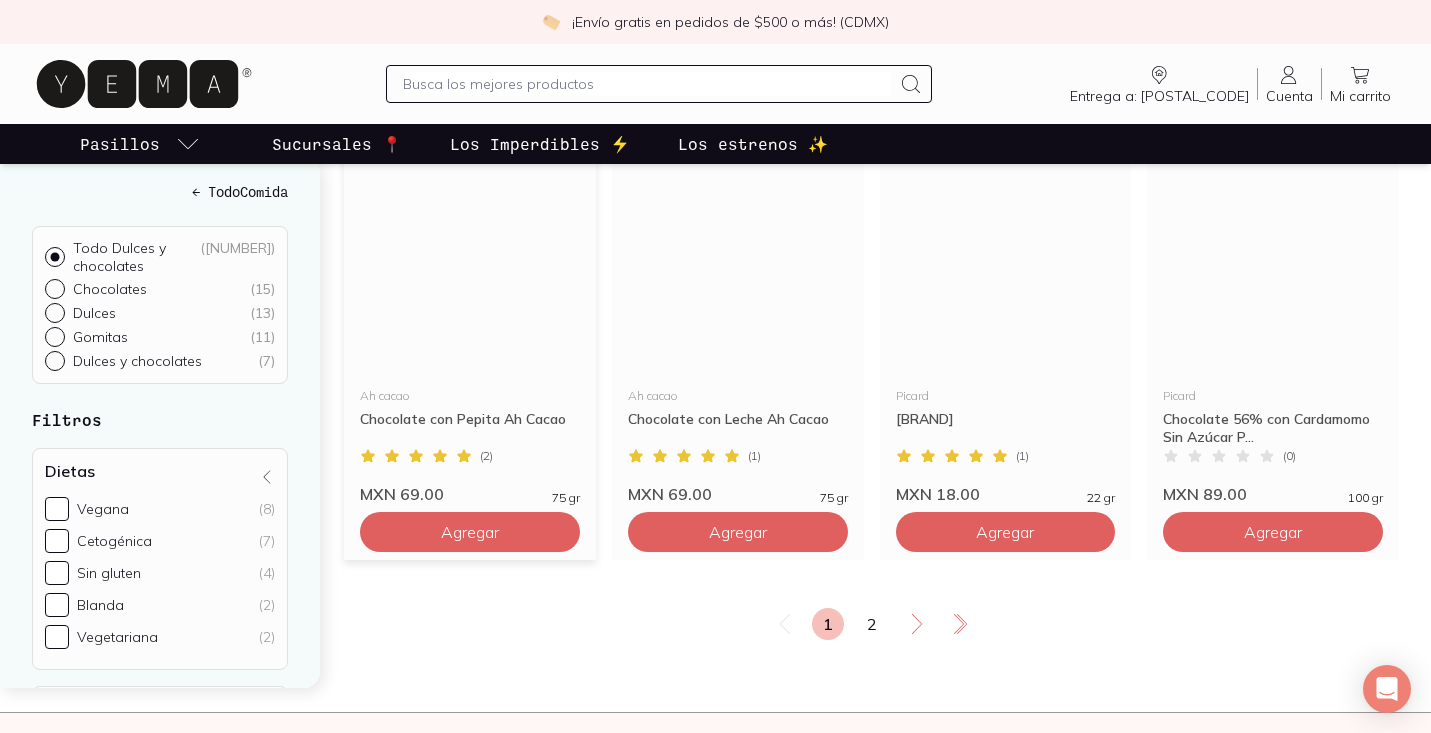 scroll, scrollTop: 3354, scrollLeft: 0, axis: vertical 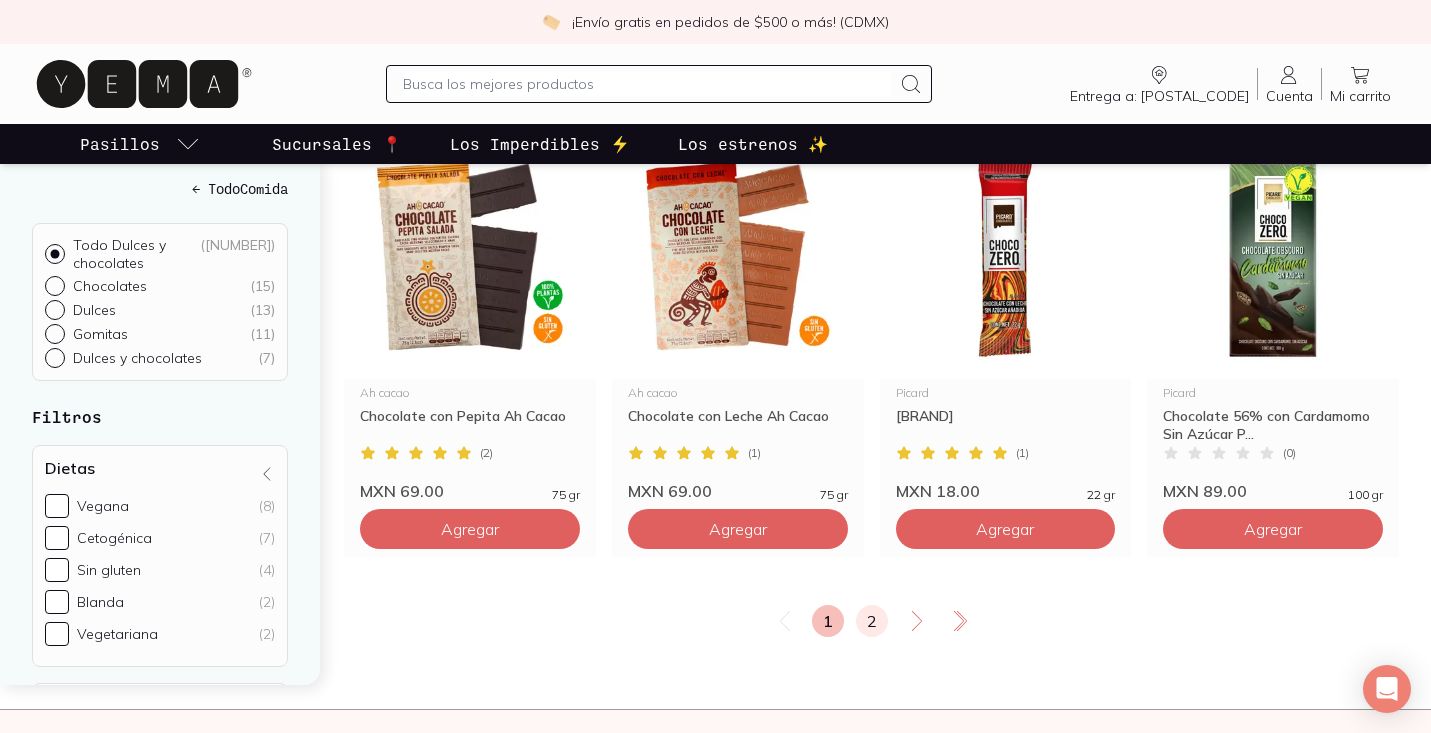 click on "2" at bounding box center (872, 621) 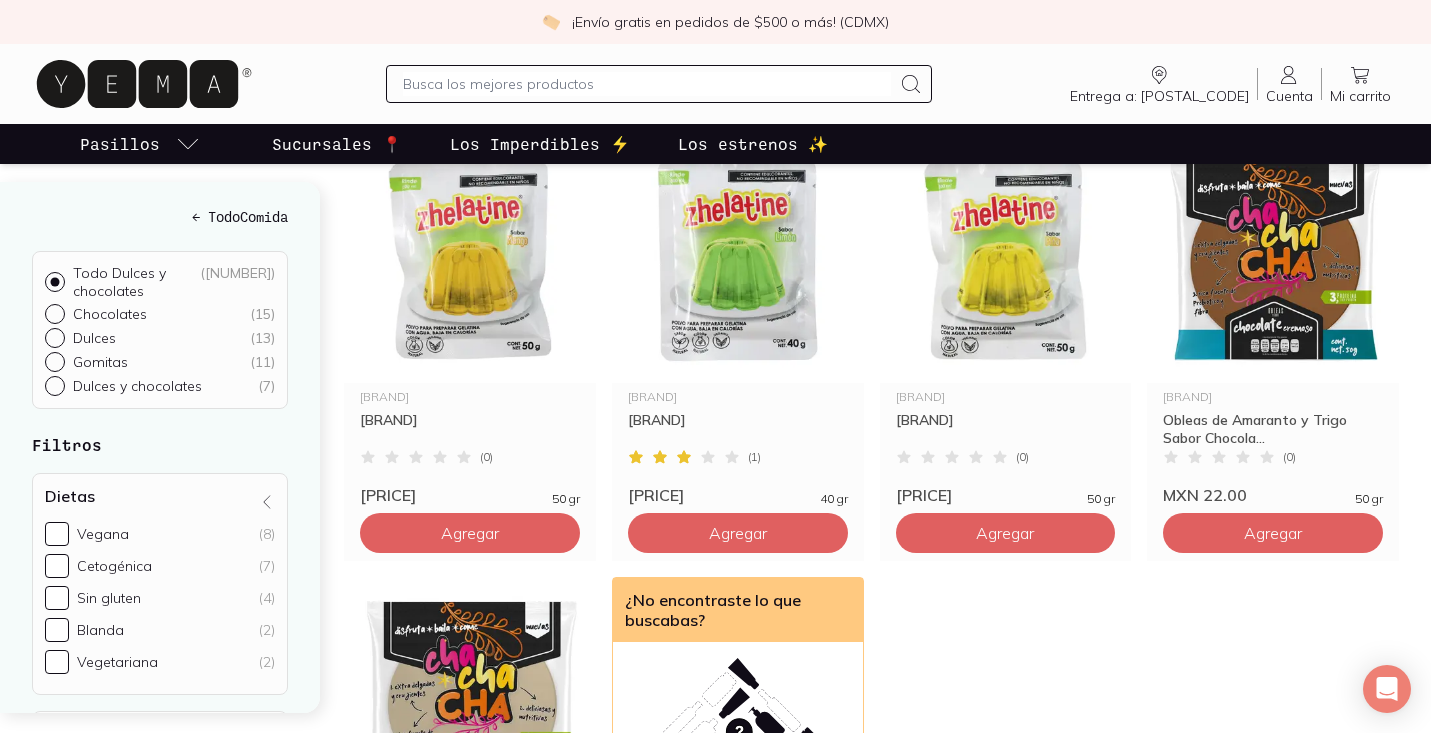 scroll, scrollTop: 1150, scrollLeft: 0, axis: vertical 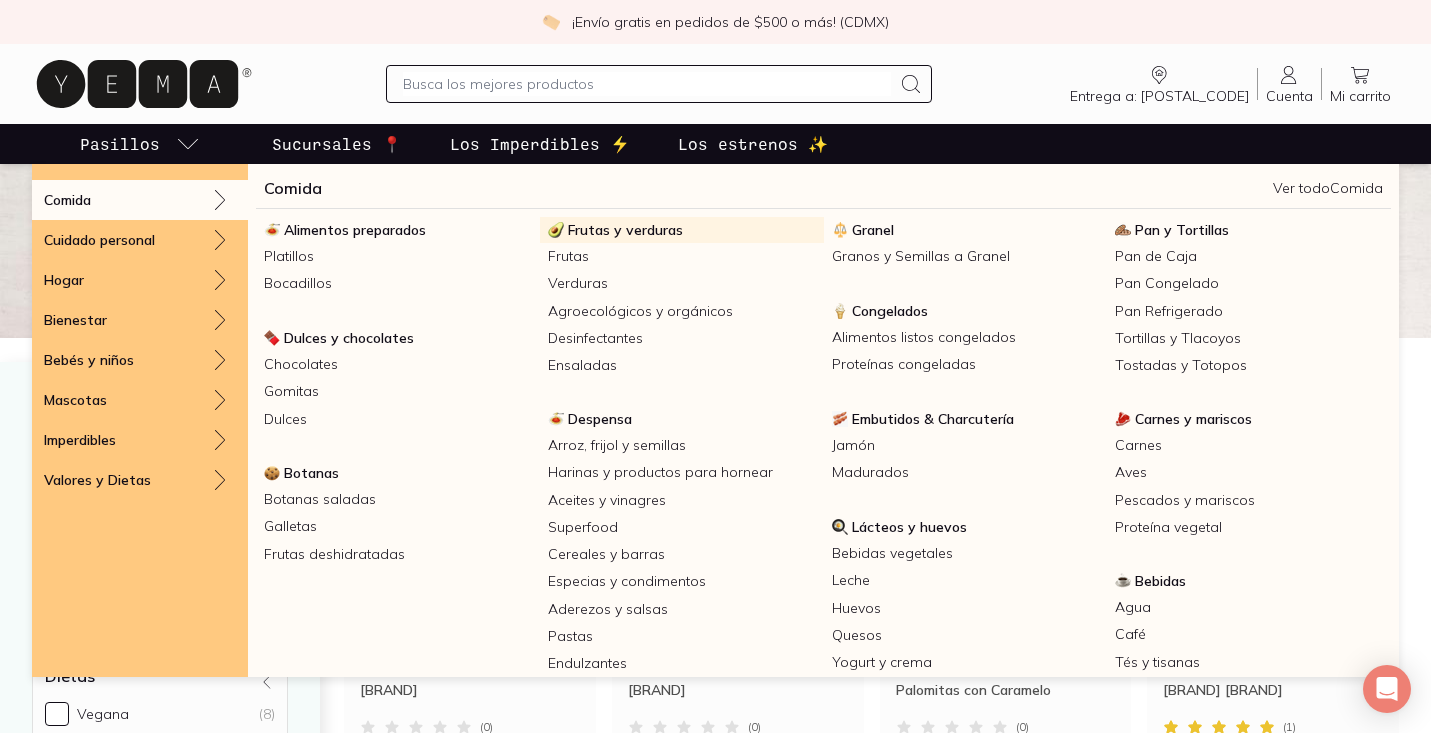 click on "Frutas y verduras" at bounding box center (625, 230) 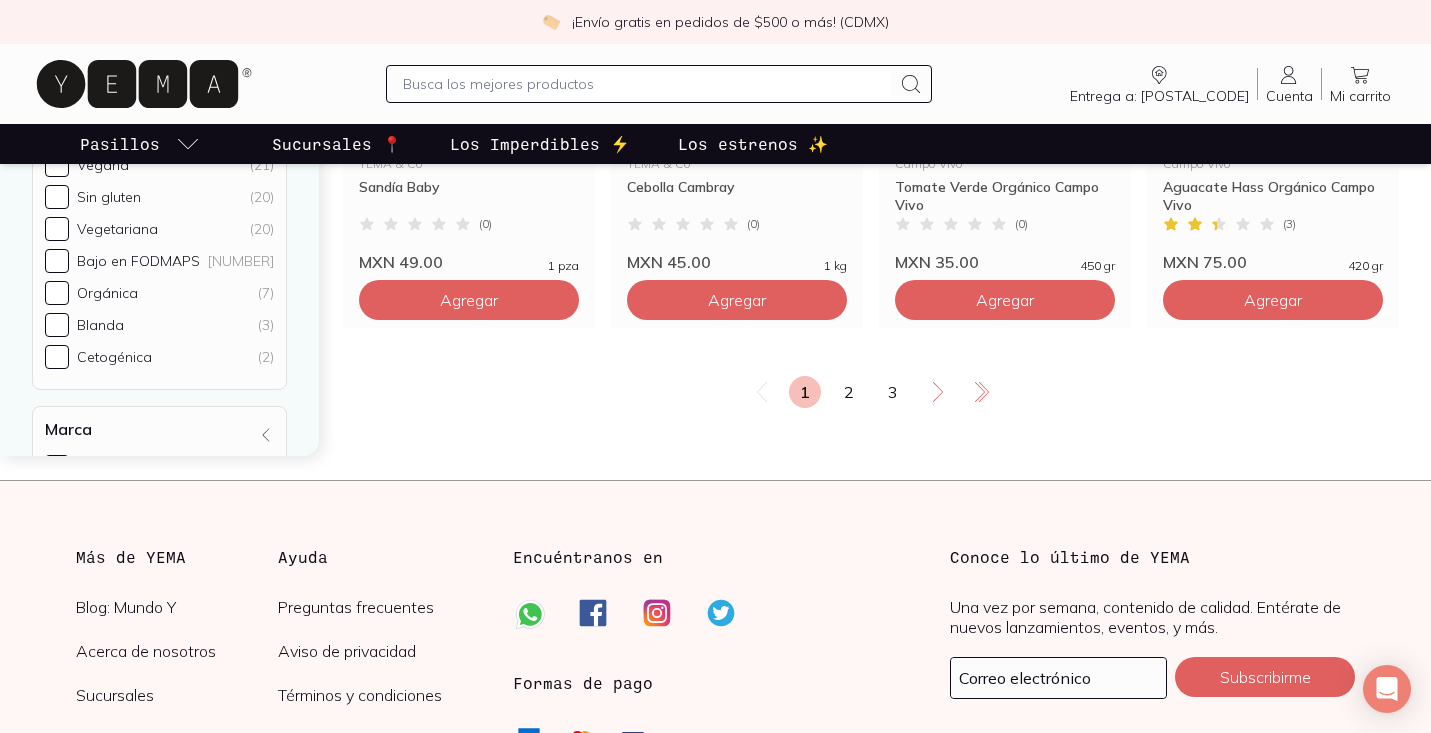 scroll, scrollTop: 3614, scrollLeft: 0, axis: vertical 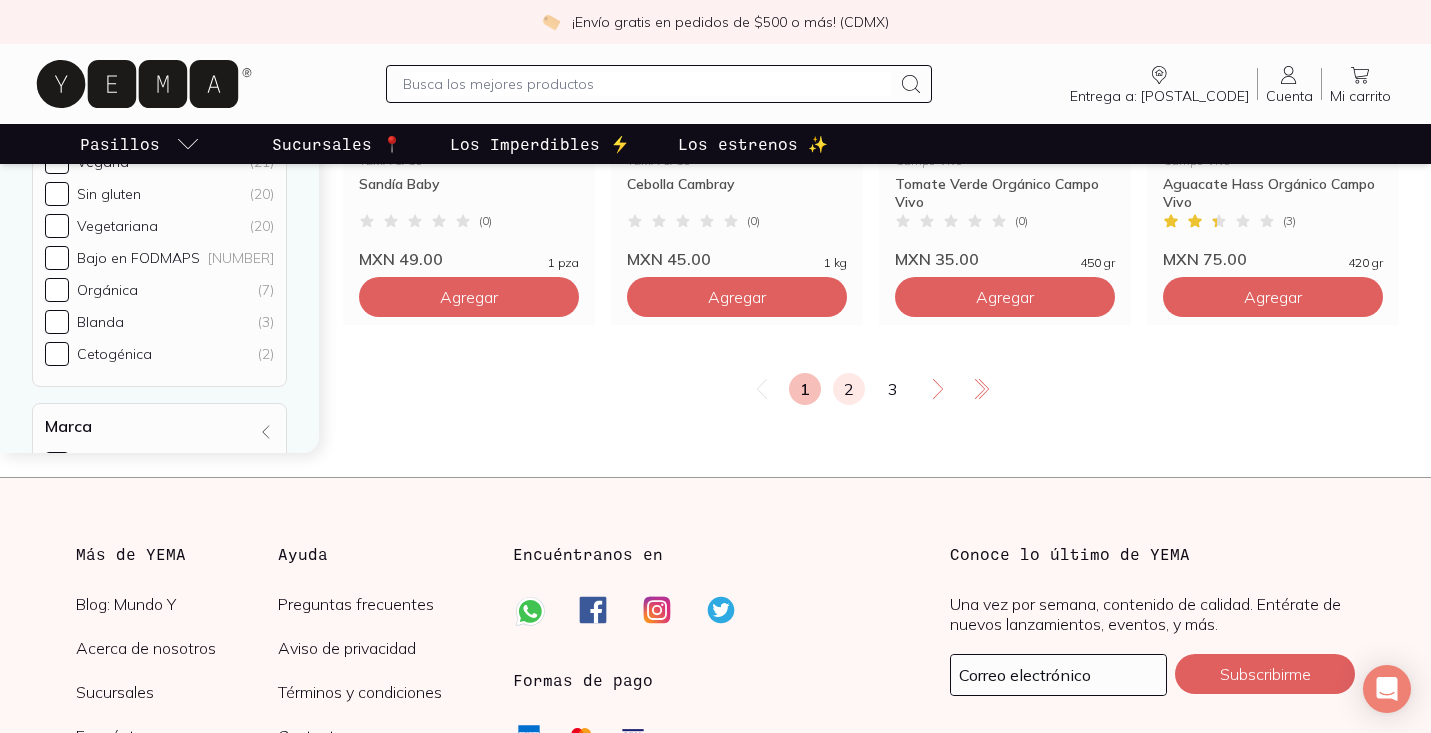 click on "2" at bounding box center [849, 389] 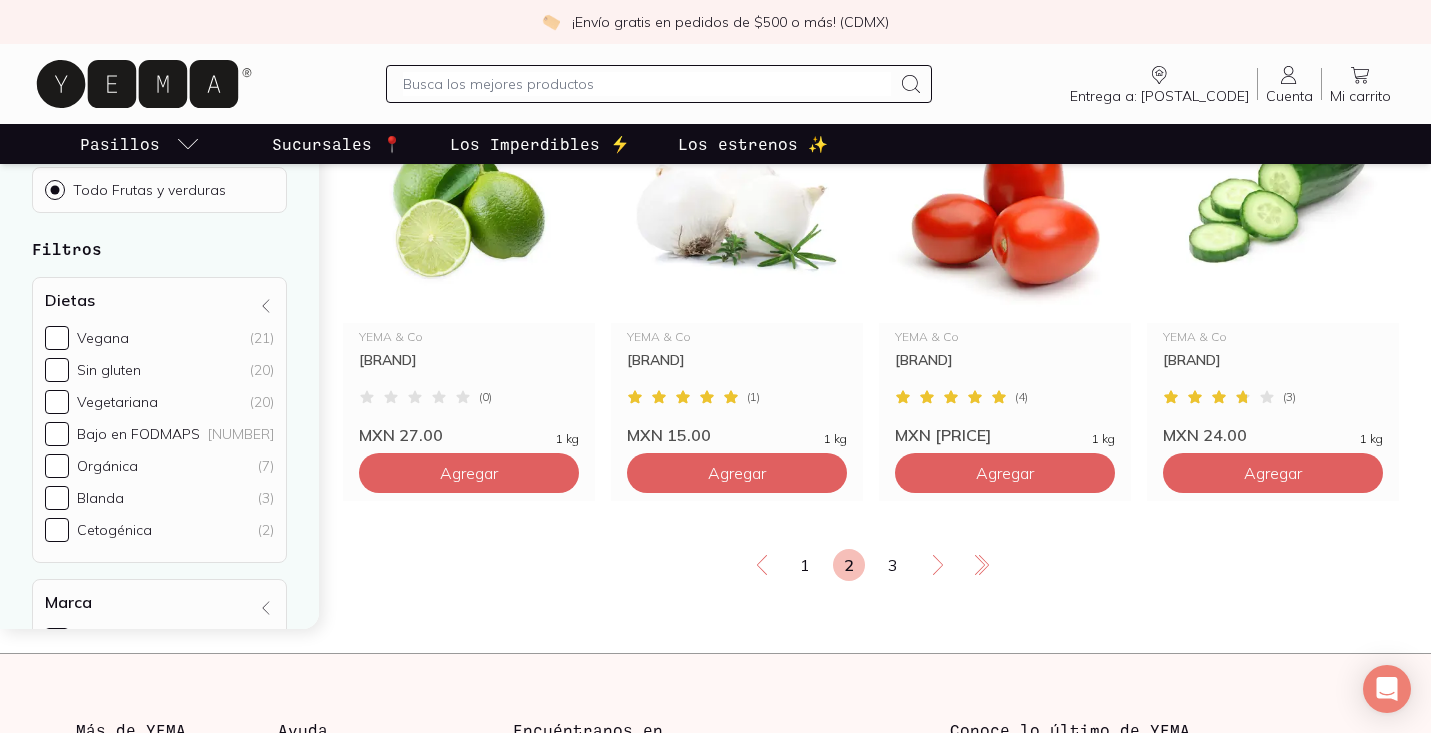 scroll, scrollTop: 3439, scrollLeft: 0, axis: vertical 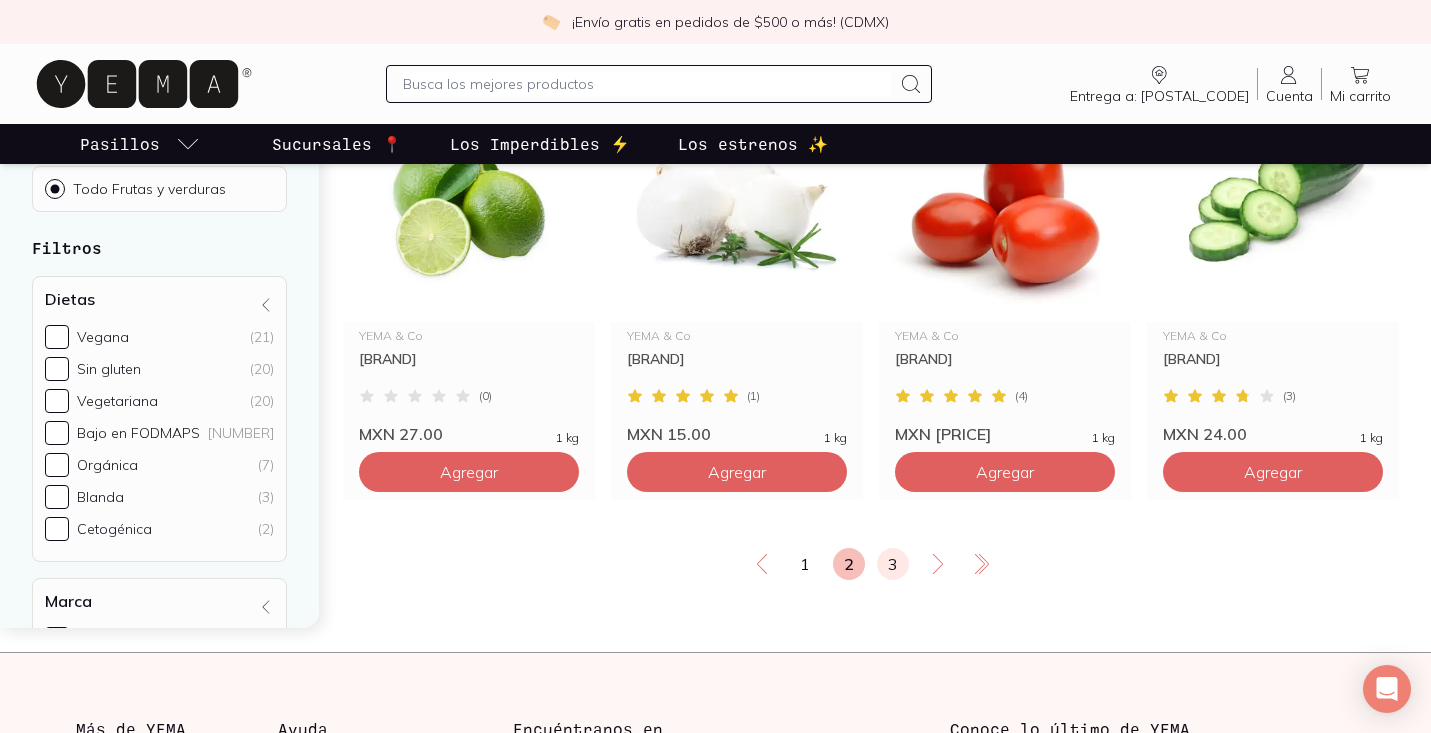 click on "3" at bounding box center (893, 564) 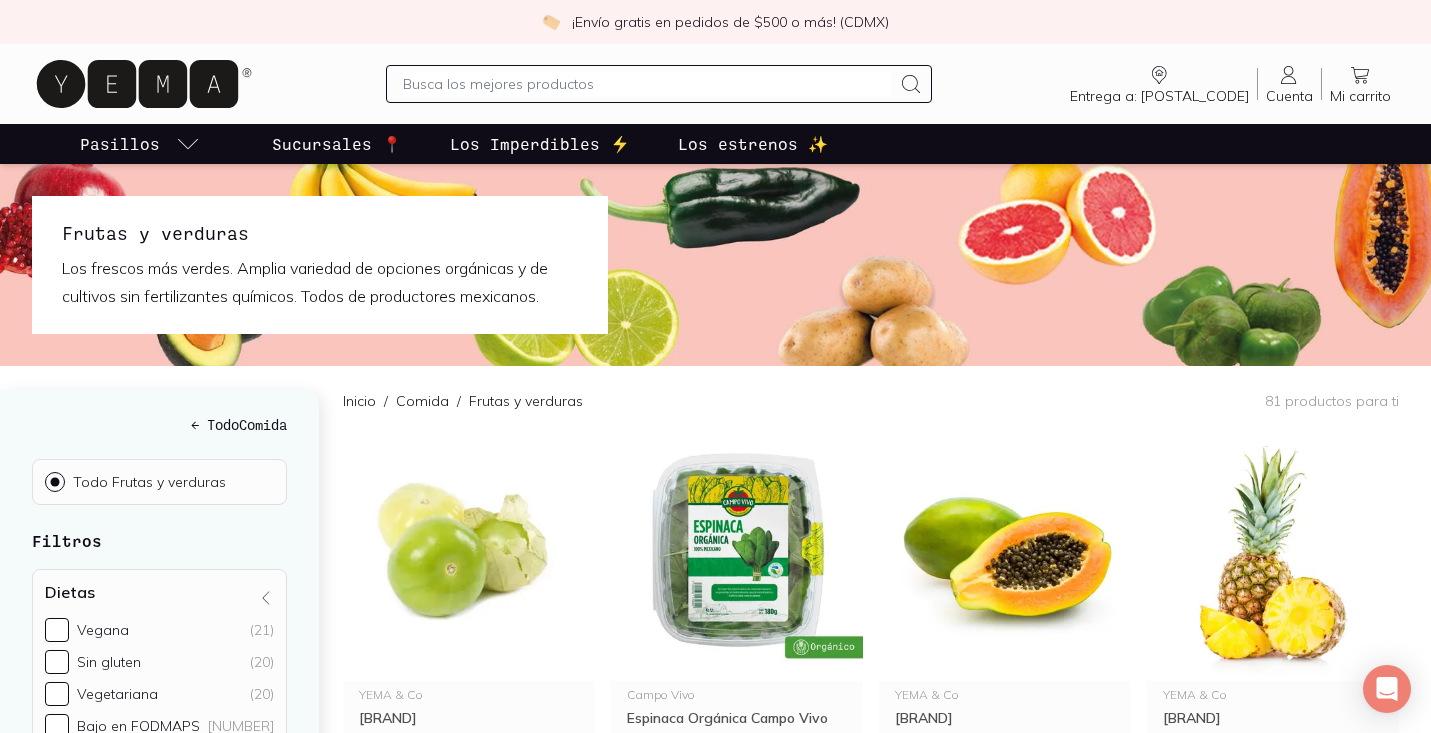 scroll, scrollTop: 0, scrollLeft: 0, axis: both 